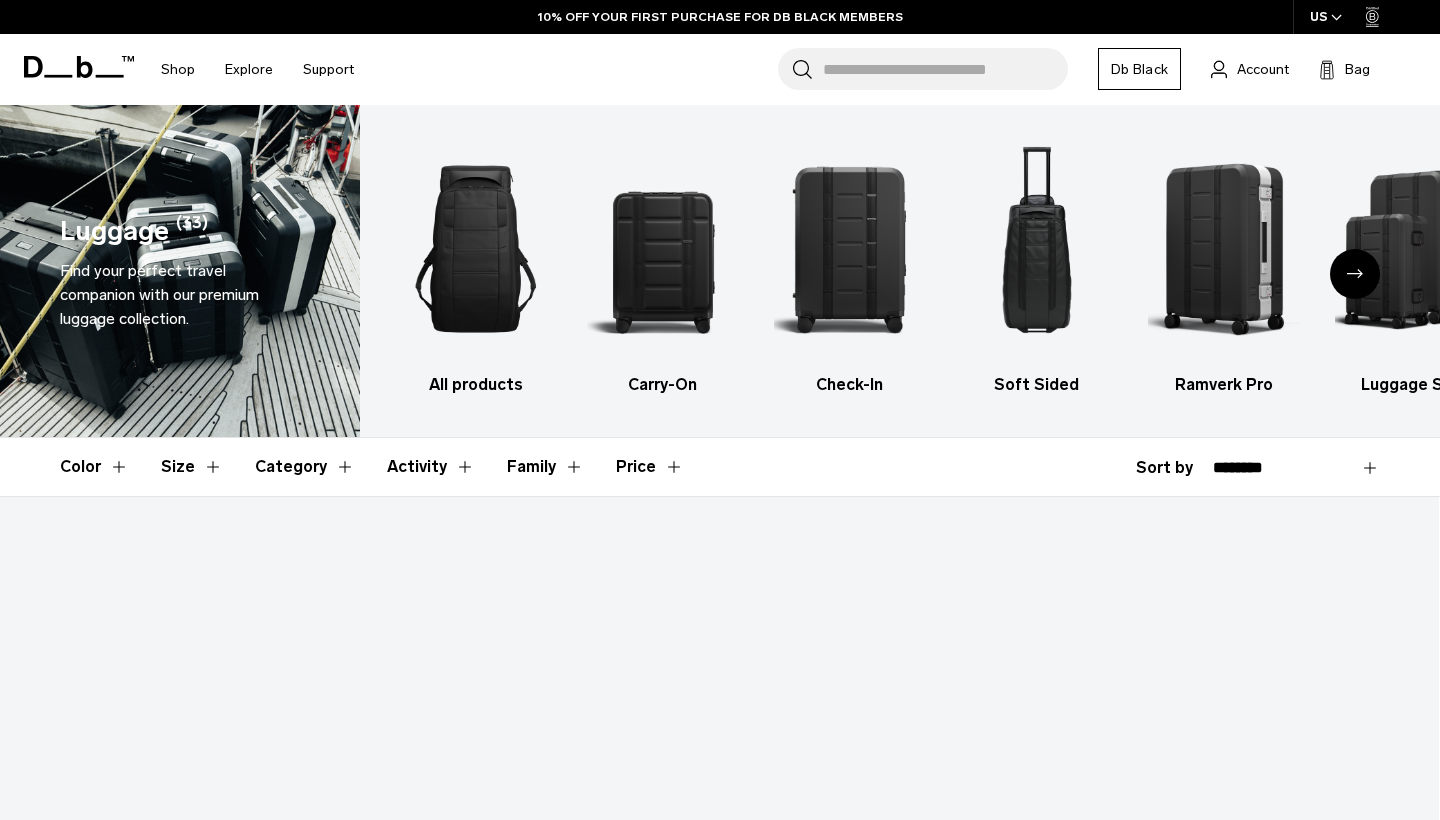 scroll, scrollTop: 0, scrollLeft: 0, axis: both 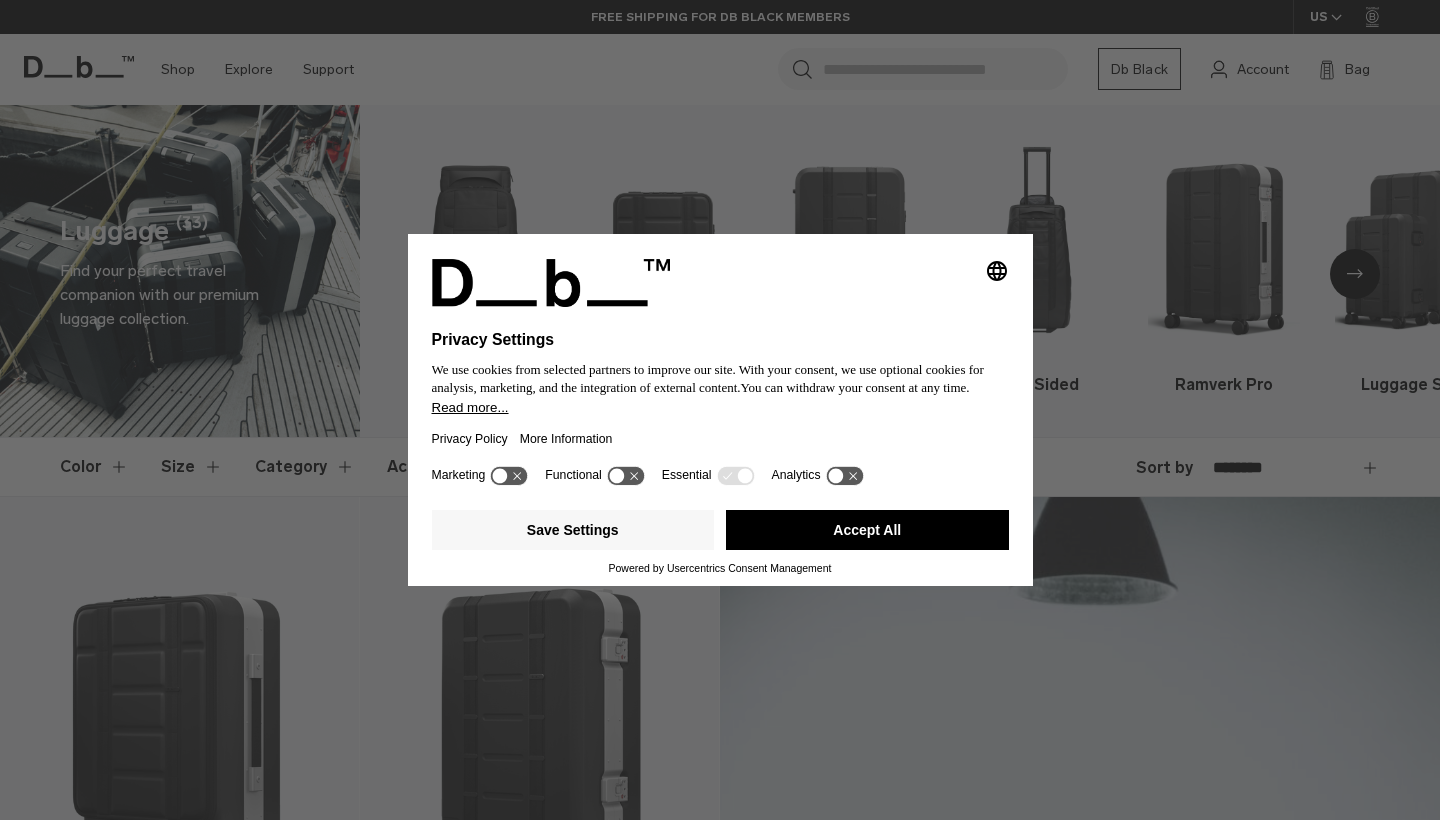 click on "Accept All" at bounding box center [867, 530] 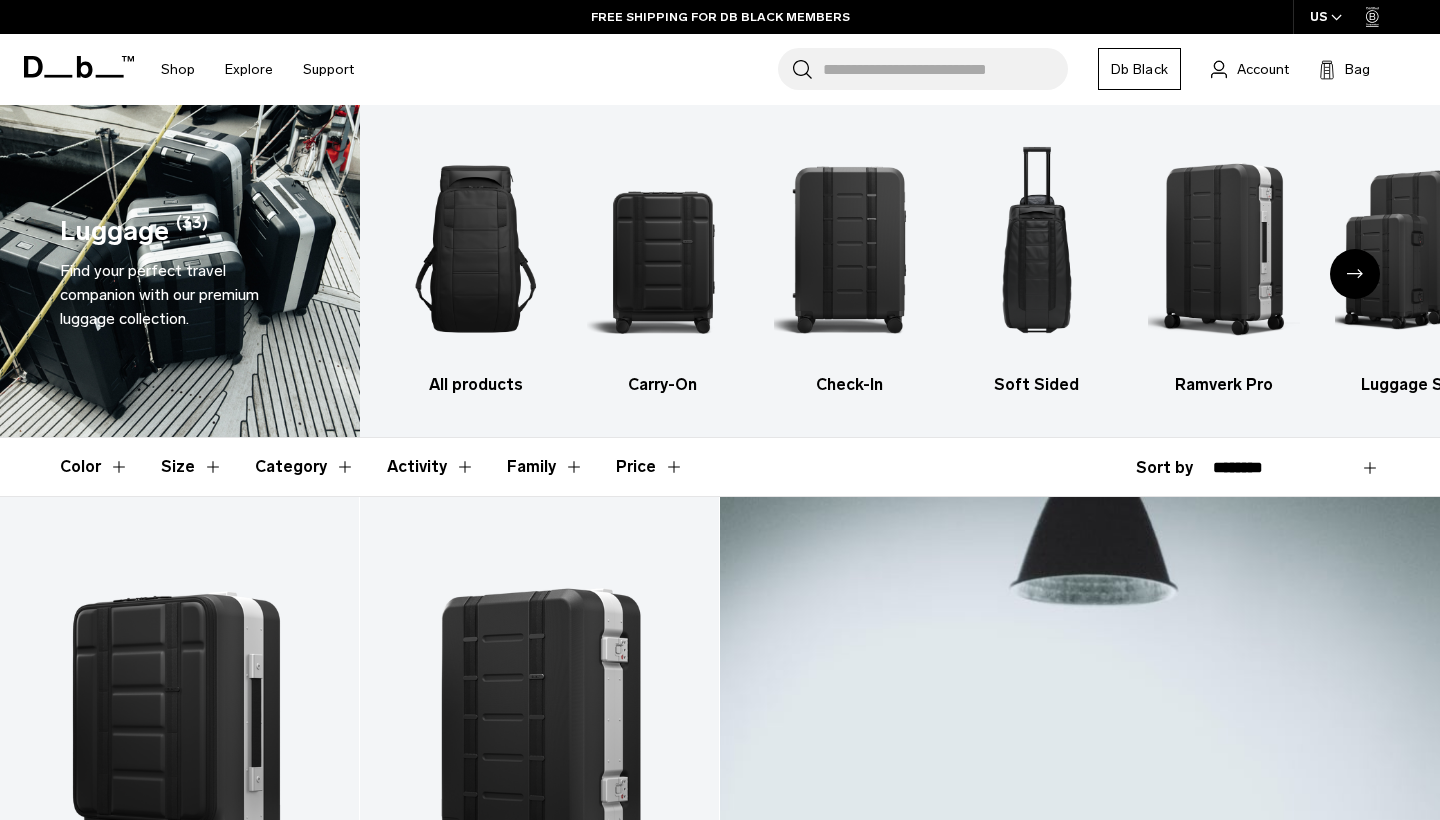 scroll, scrollTop: 0, scrollLeft: 0, axis: both 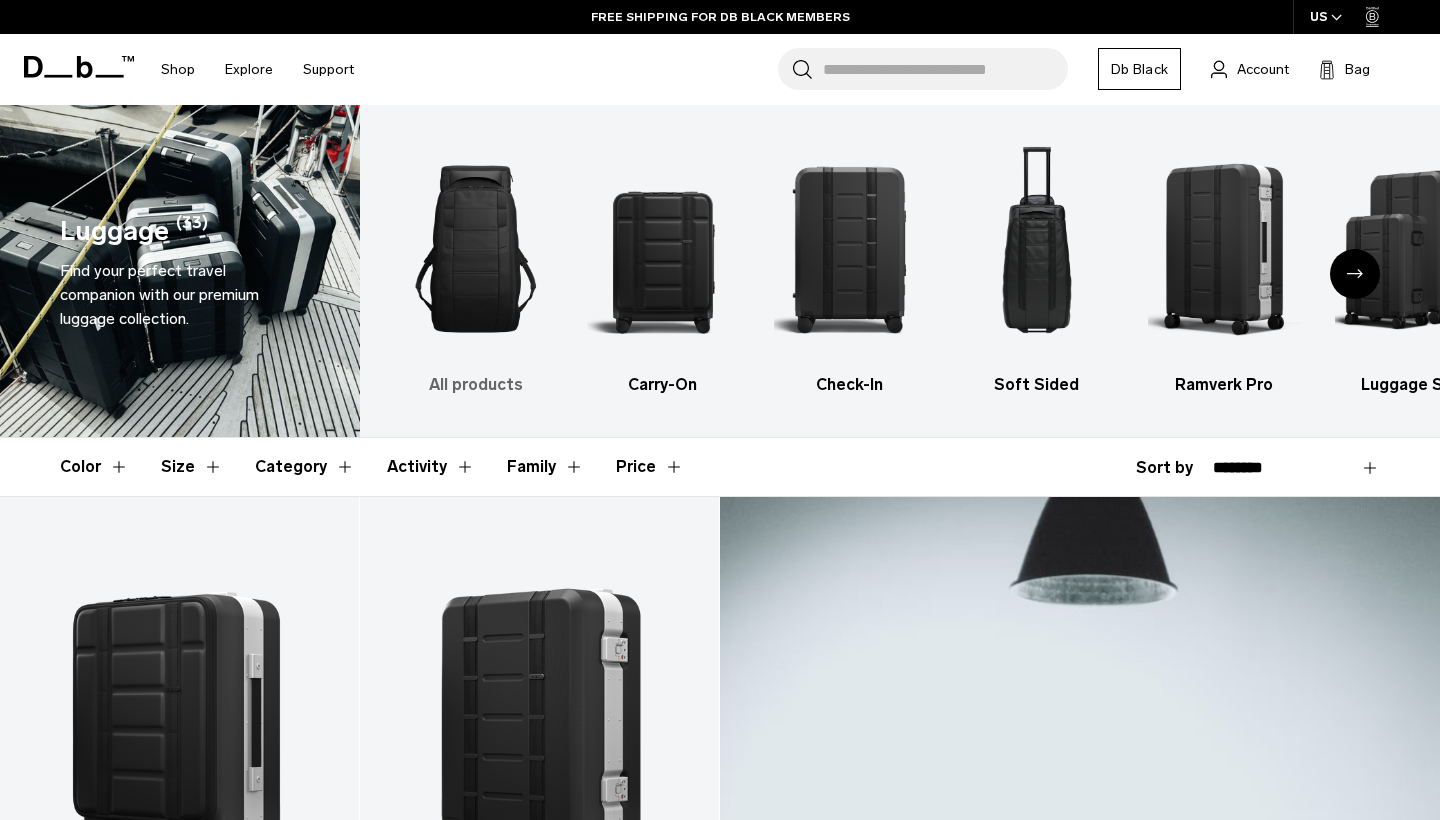 click at bounding box center [476, 249] 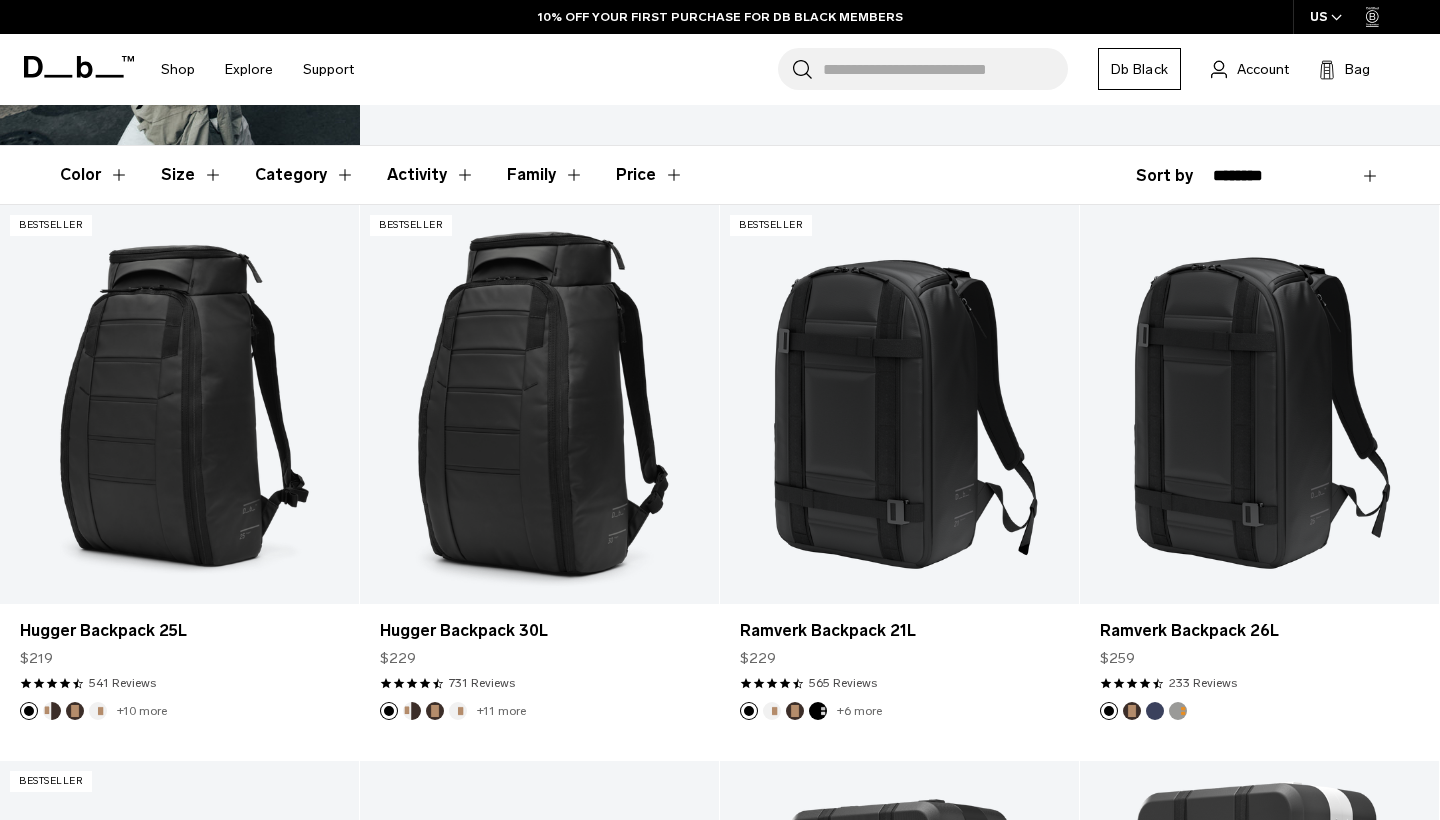 scroll, scrollTop: 292, scrollLeft: 0, axis: vertical 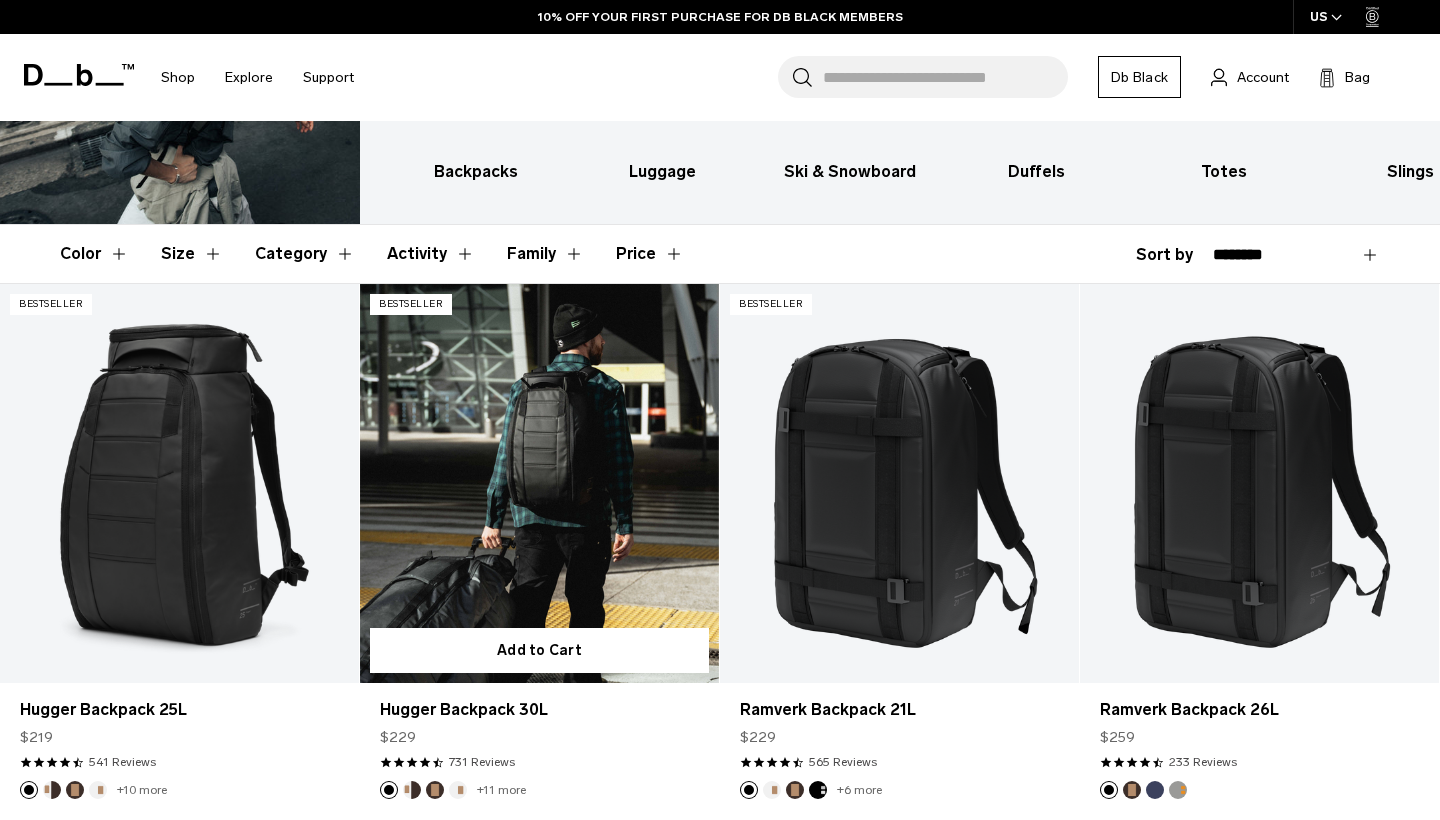 click at bounding box center (539, 483) 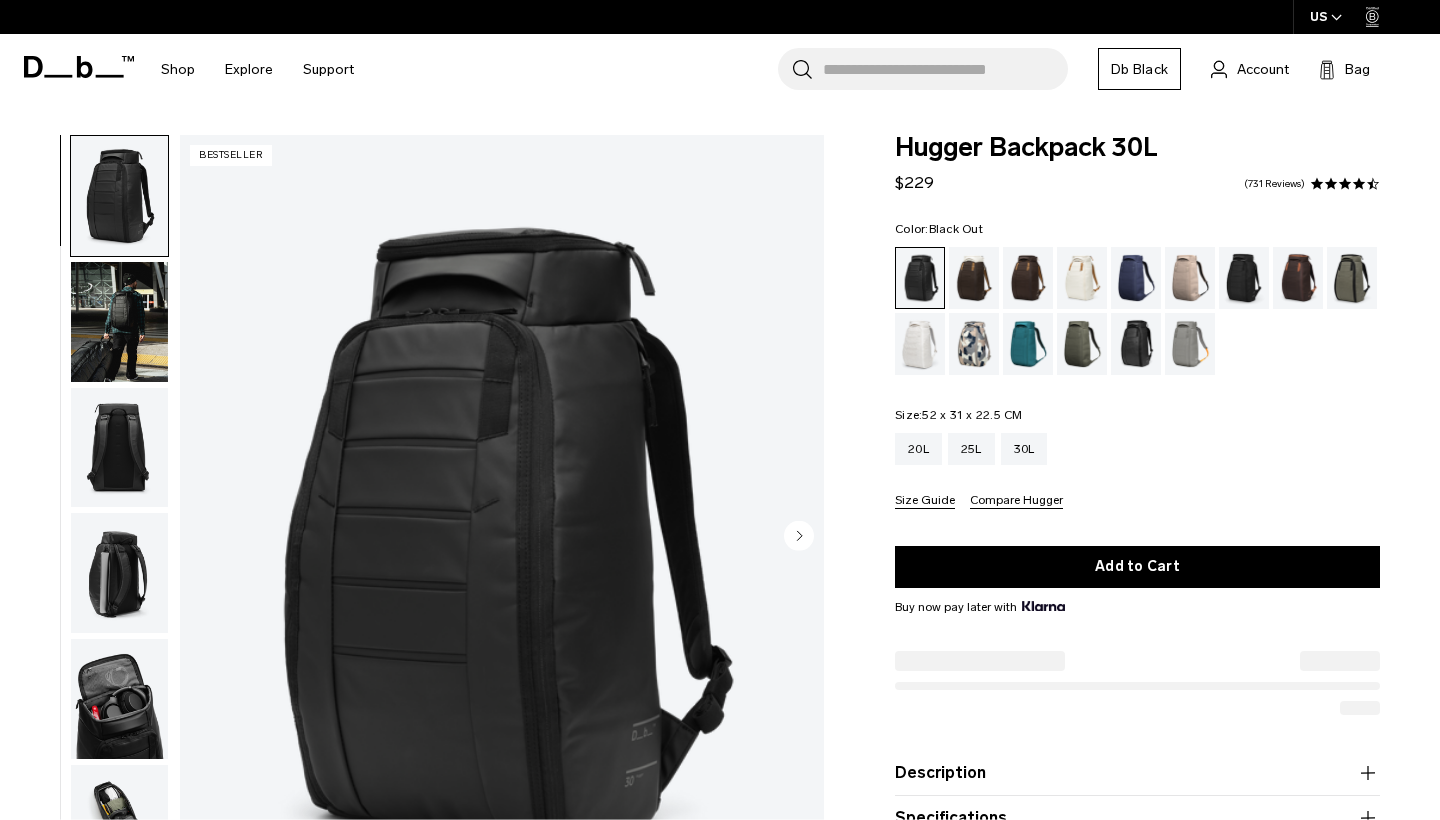scroll, scrollTop: 0, scrollLeft: 0, axis: both 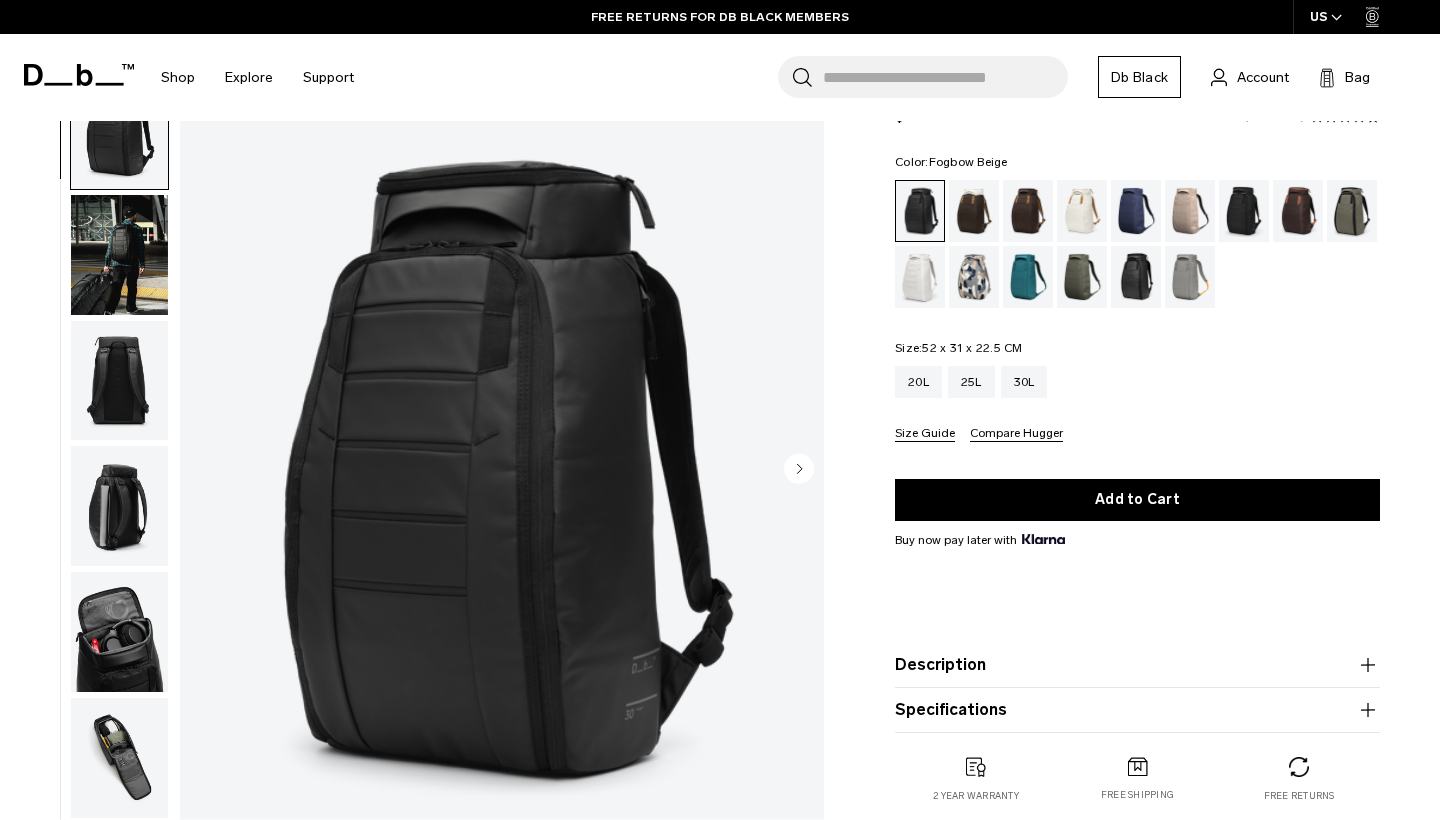 click at bounding box center [1190, 211] 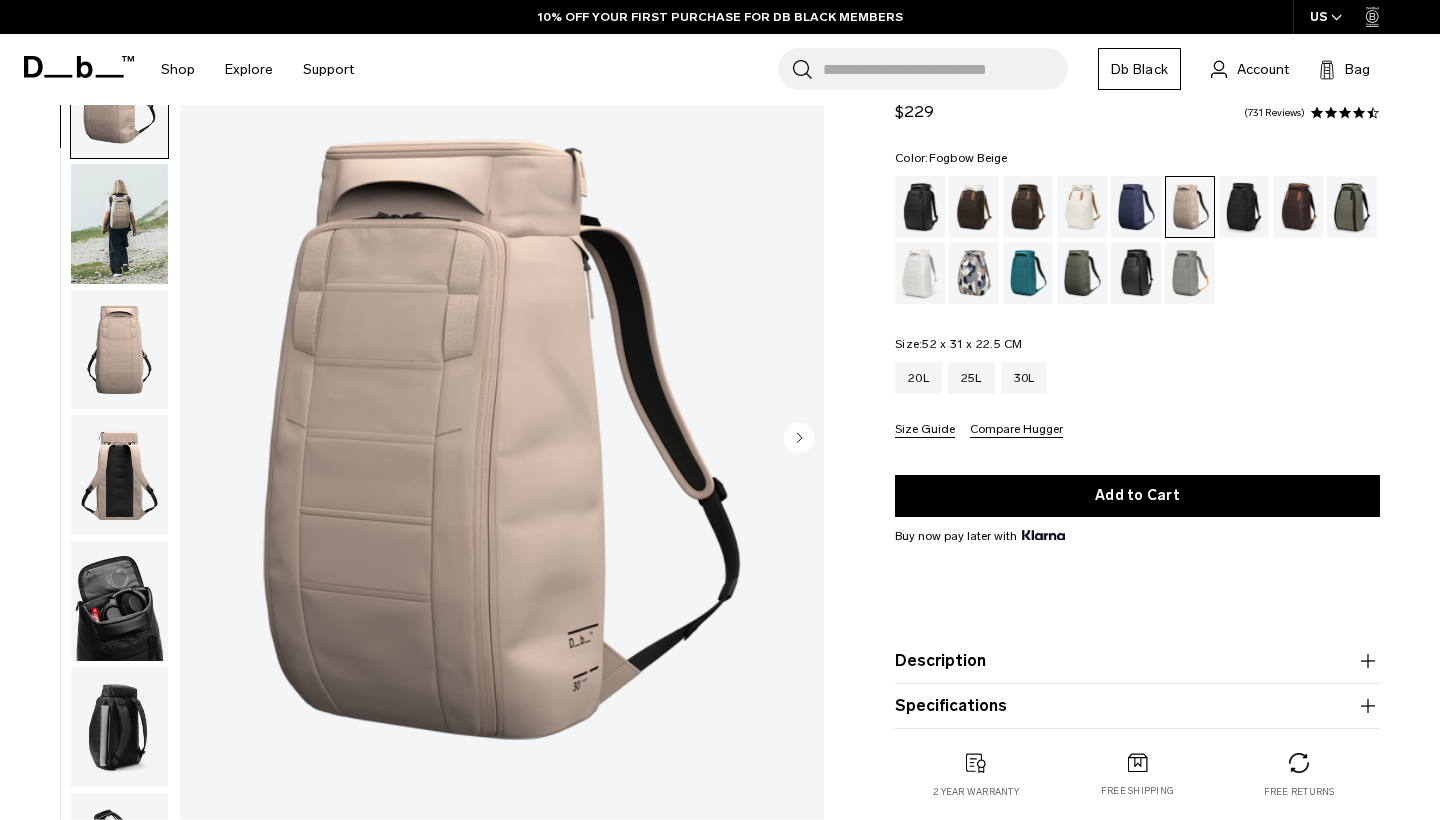 scroll, scrollTop: 98, scrollLeft: 0, axis: vertical 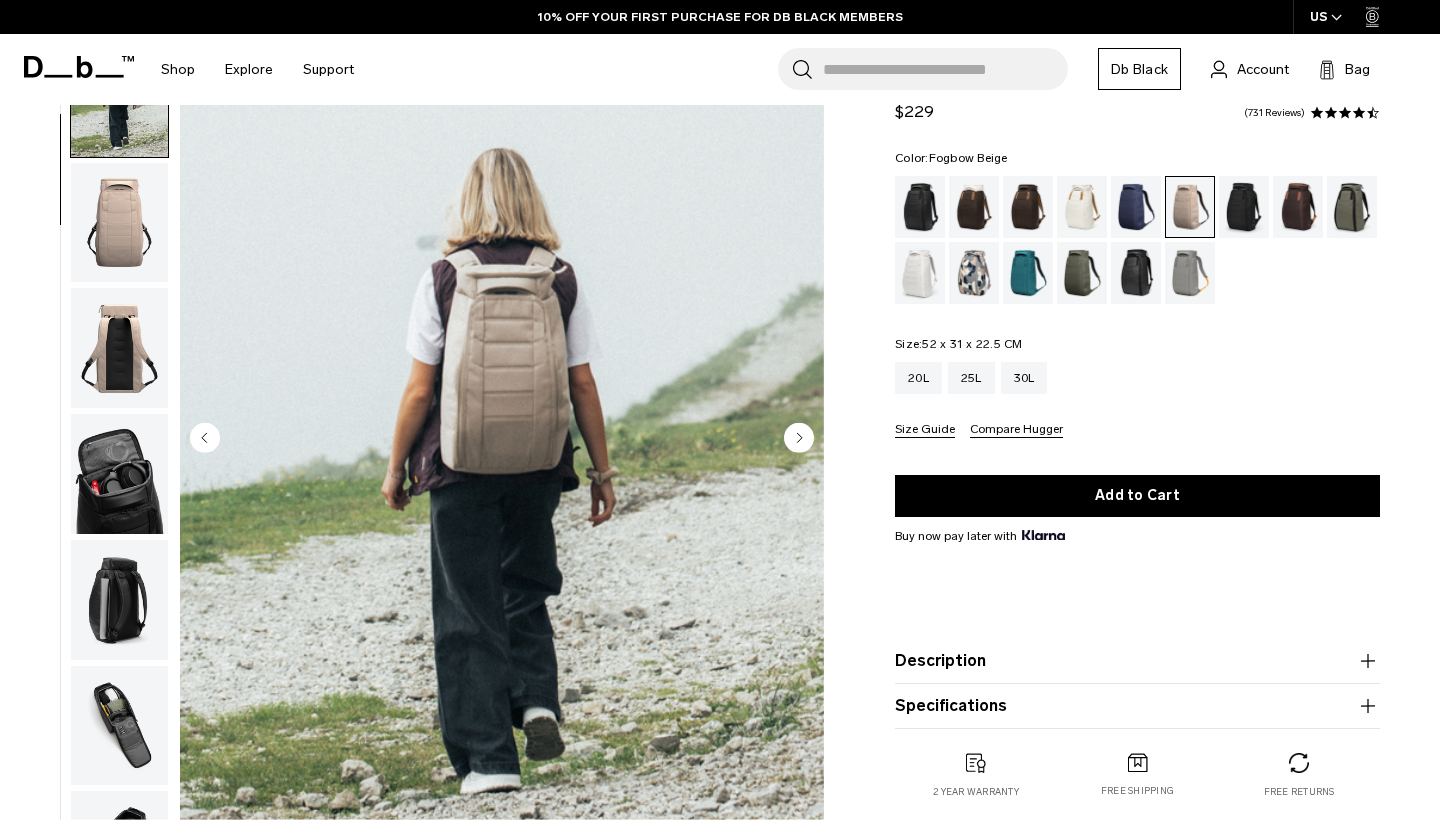 click at bounding box center (119, 223) 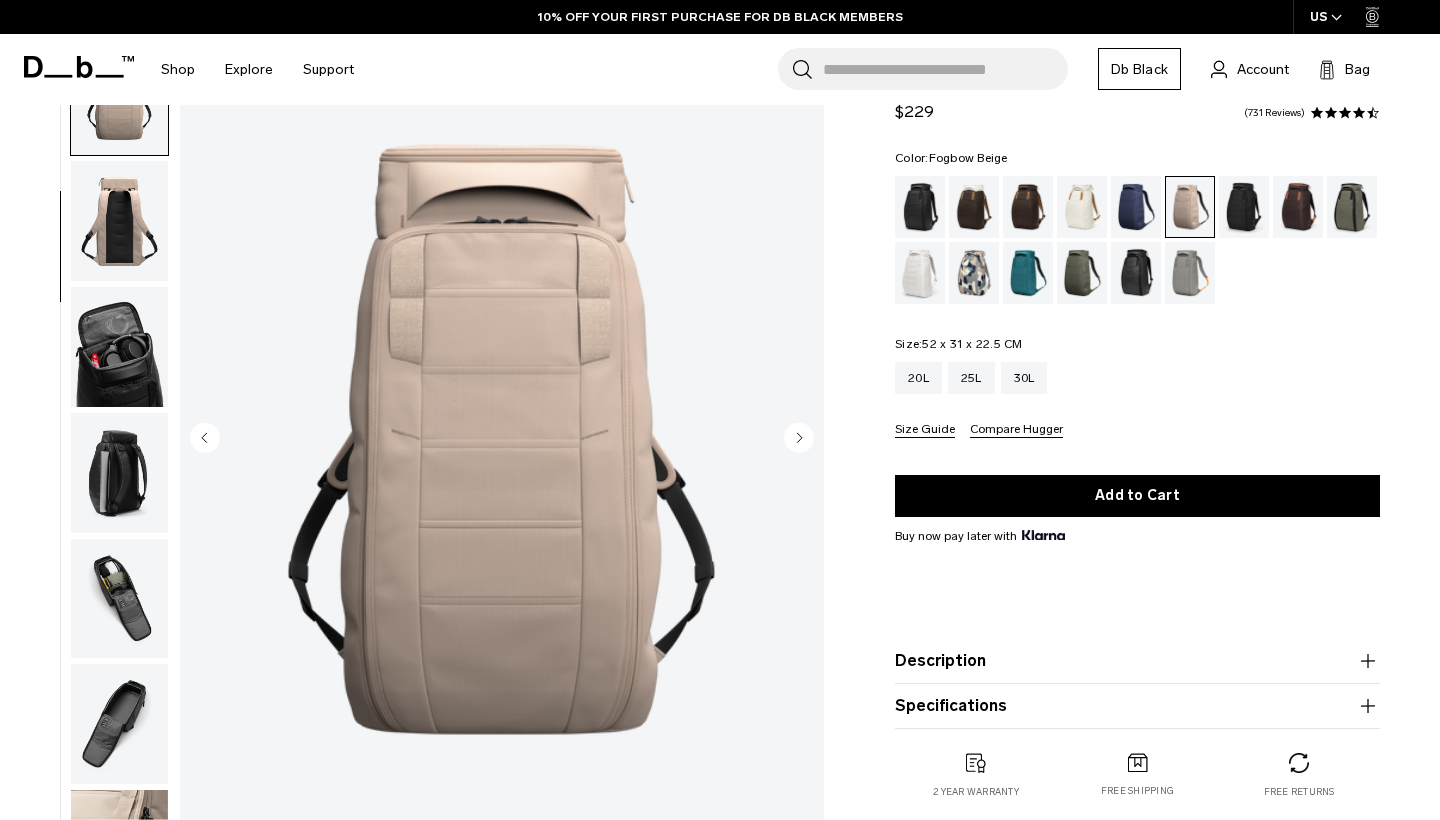 scroll, scrollTop: 255, scrollLeft: 0, axis: vertical 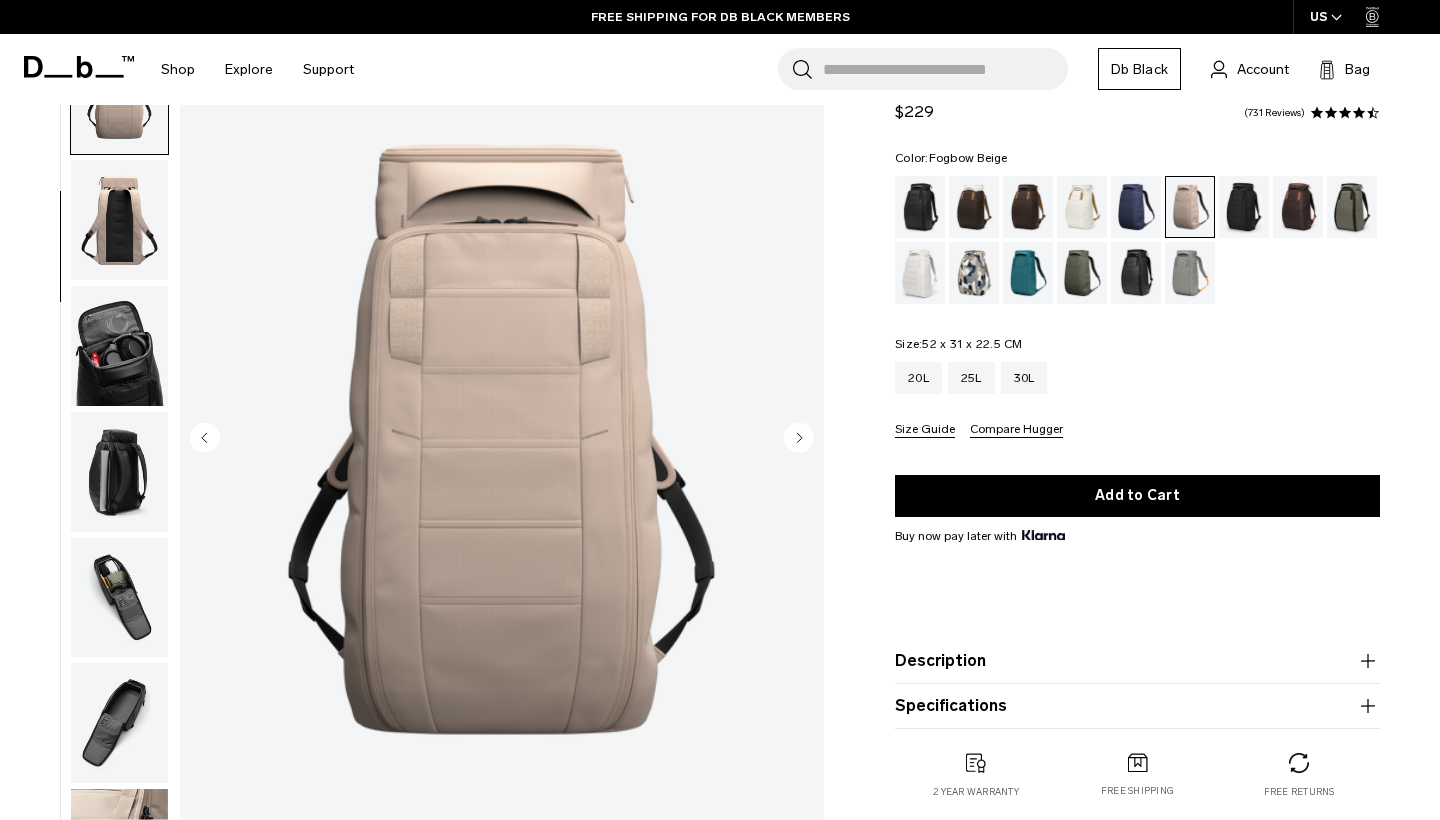 click at bounding box center (119, 220) 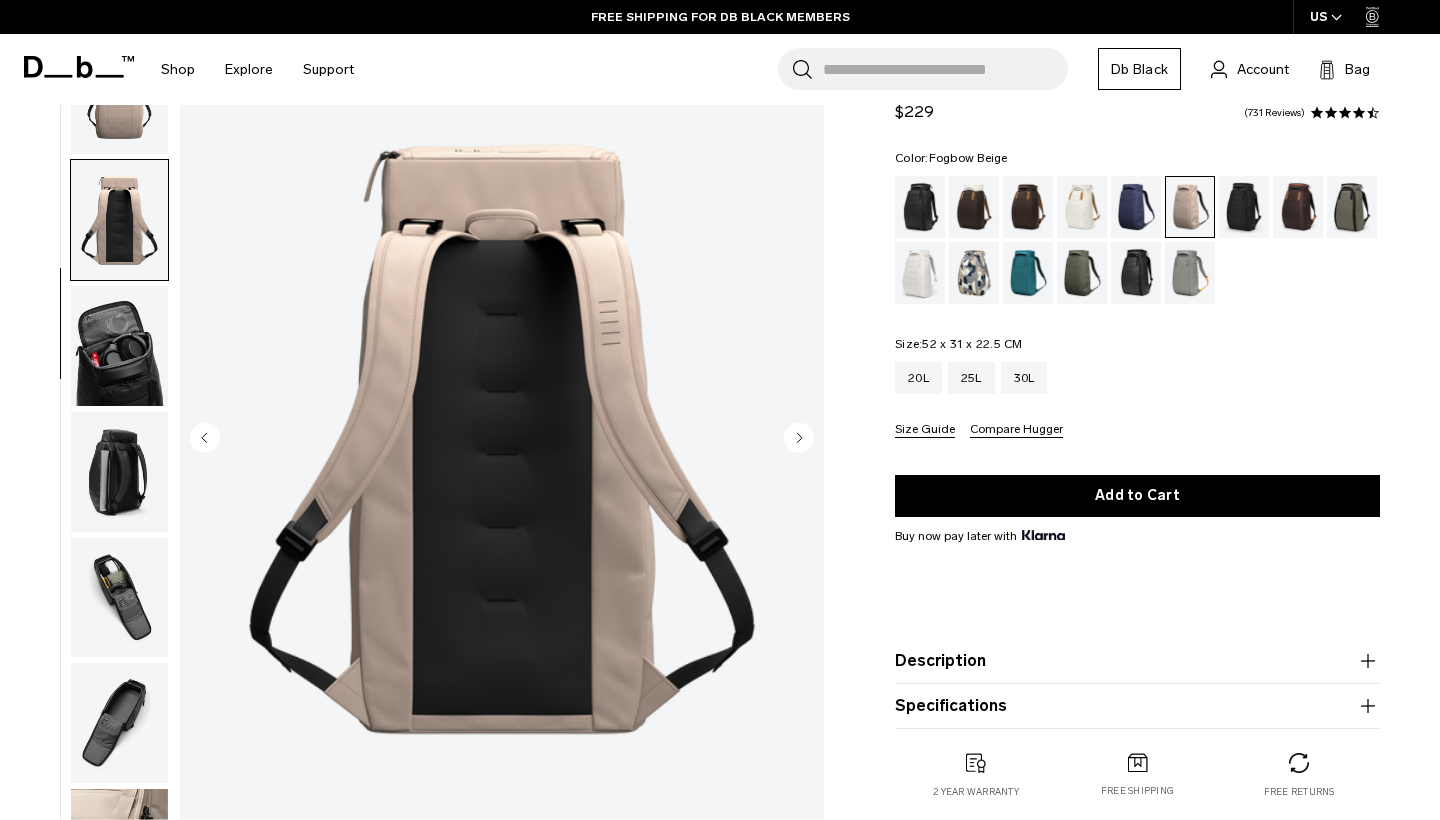 scroll, scrollTop: 382, scrollLeft: 0, axis: vertical 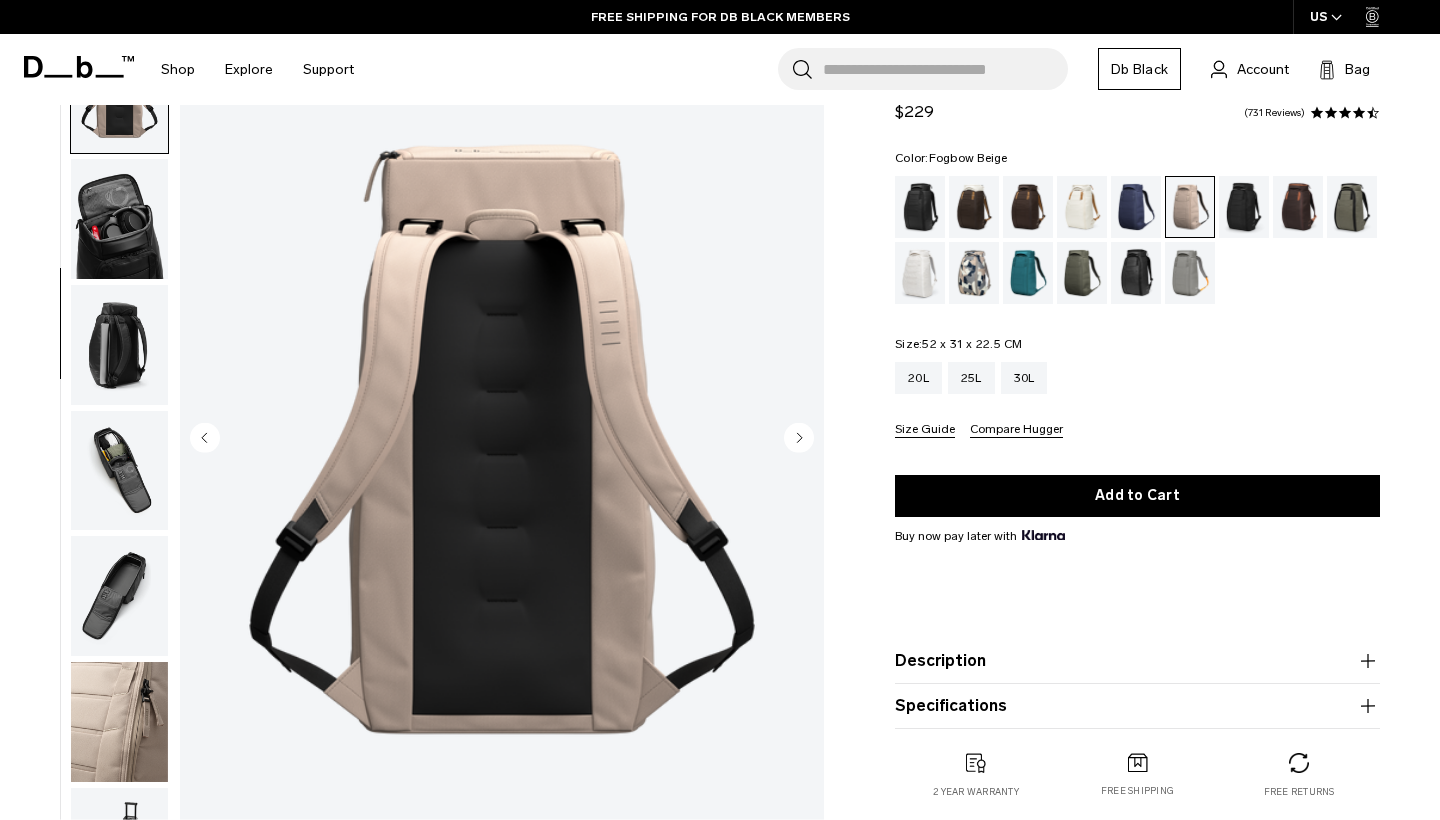 click at bounding box center [119, 219] 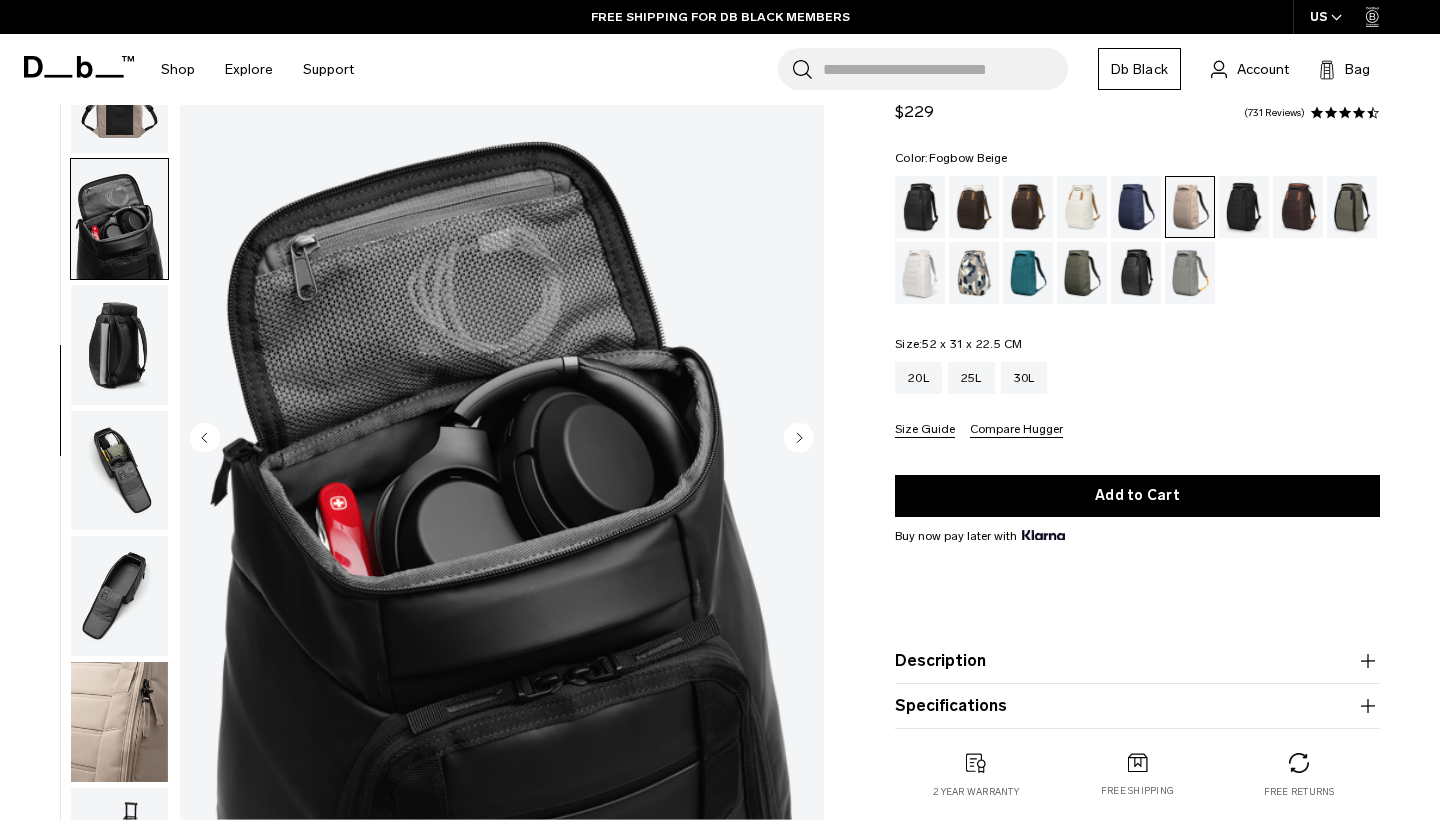 scroll, scrollTop: 464, scrollLeft: 0, axis: vertical 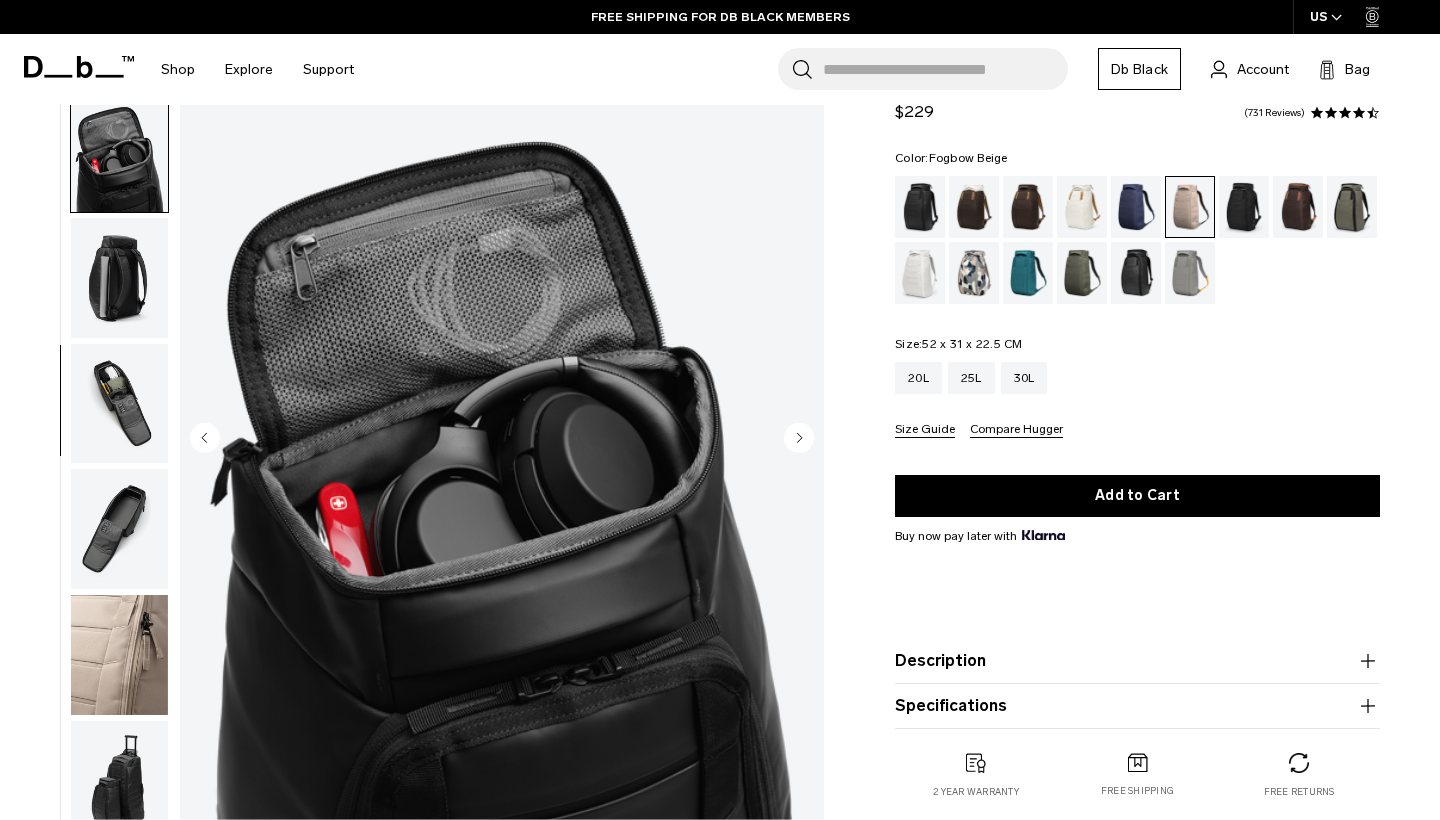 click at bounding box center [119, 278] 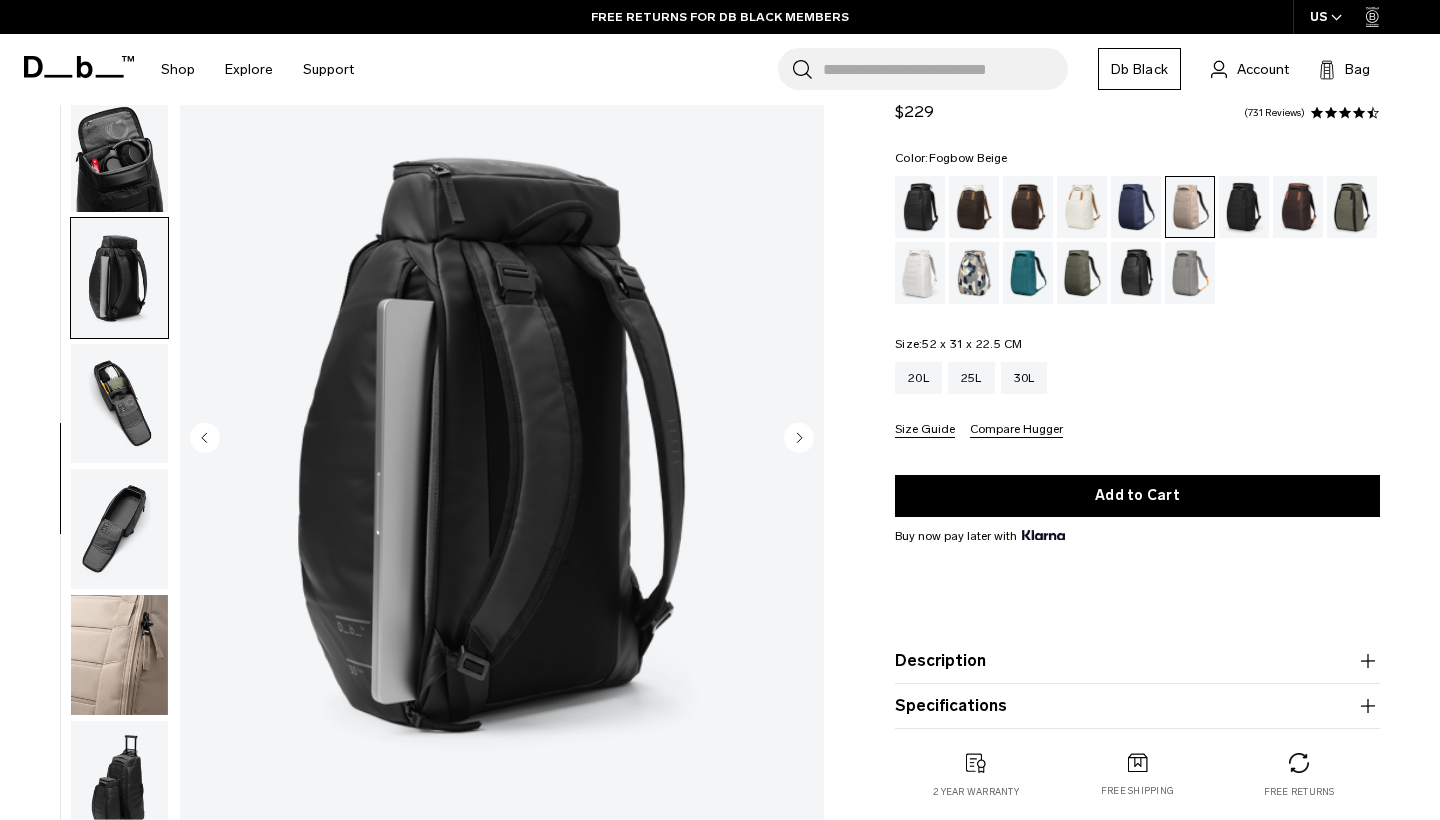 click at bounding box center (119, 404) 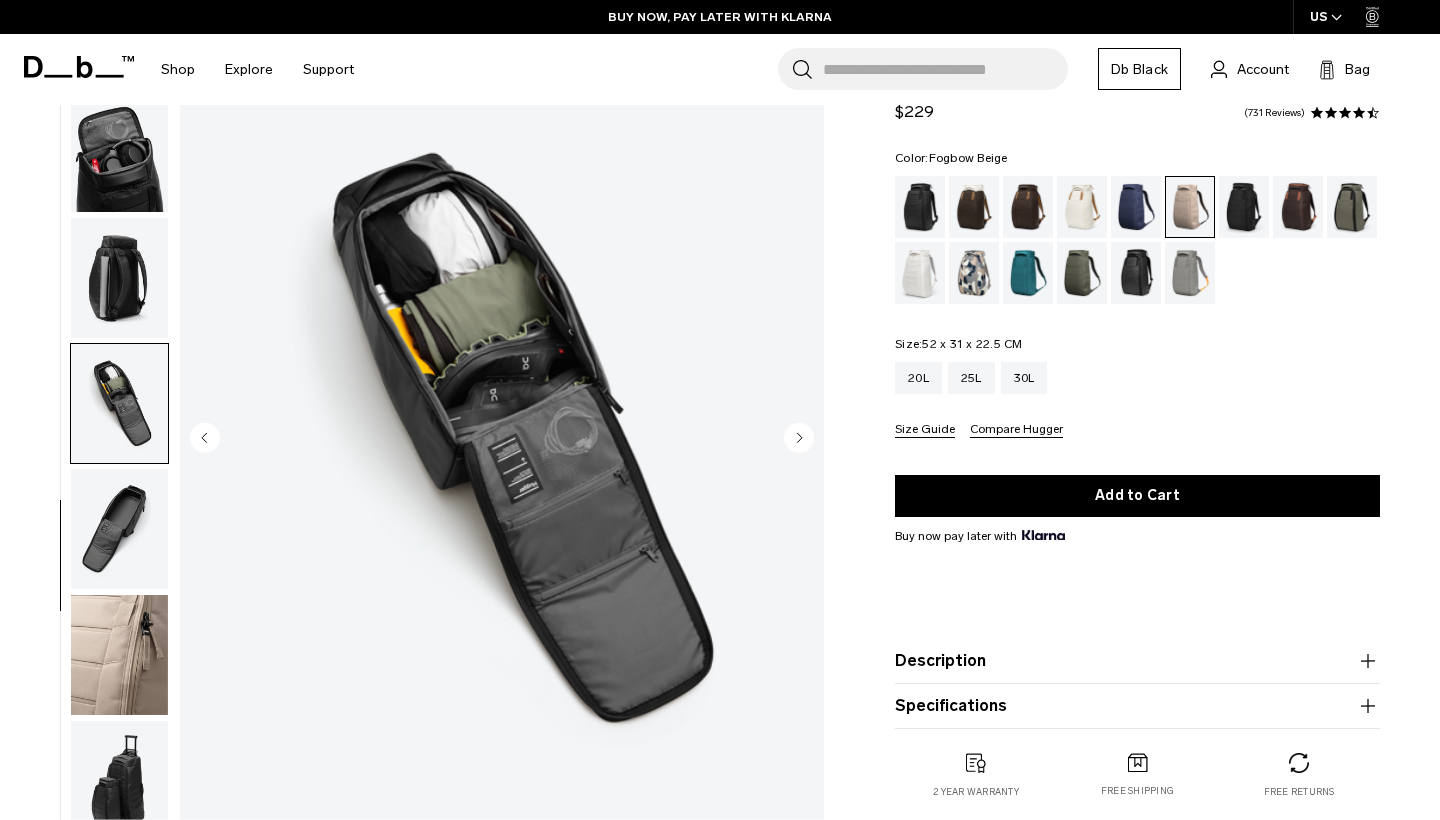 click at bounding box center (119, 529) 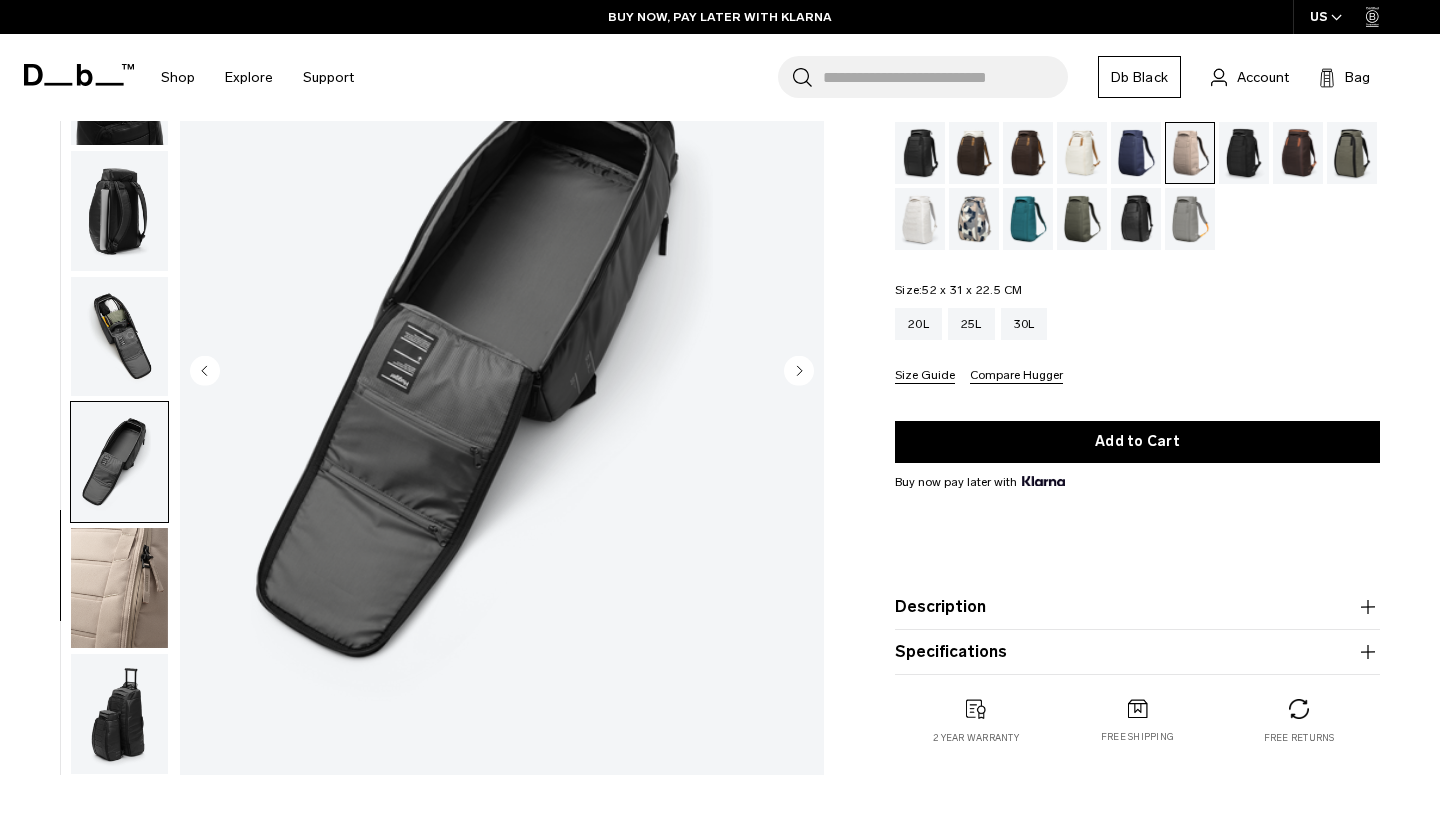 scroll, scrollTop: 167, scrollLeft: 0, axis: vertical 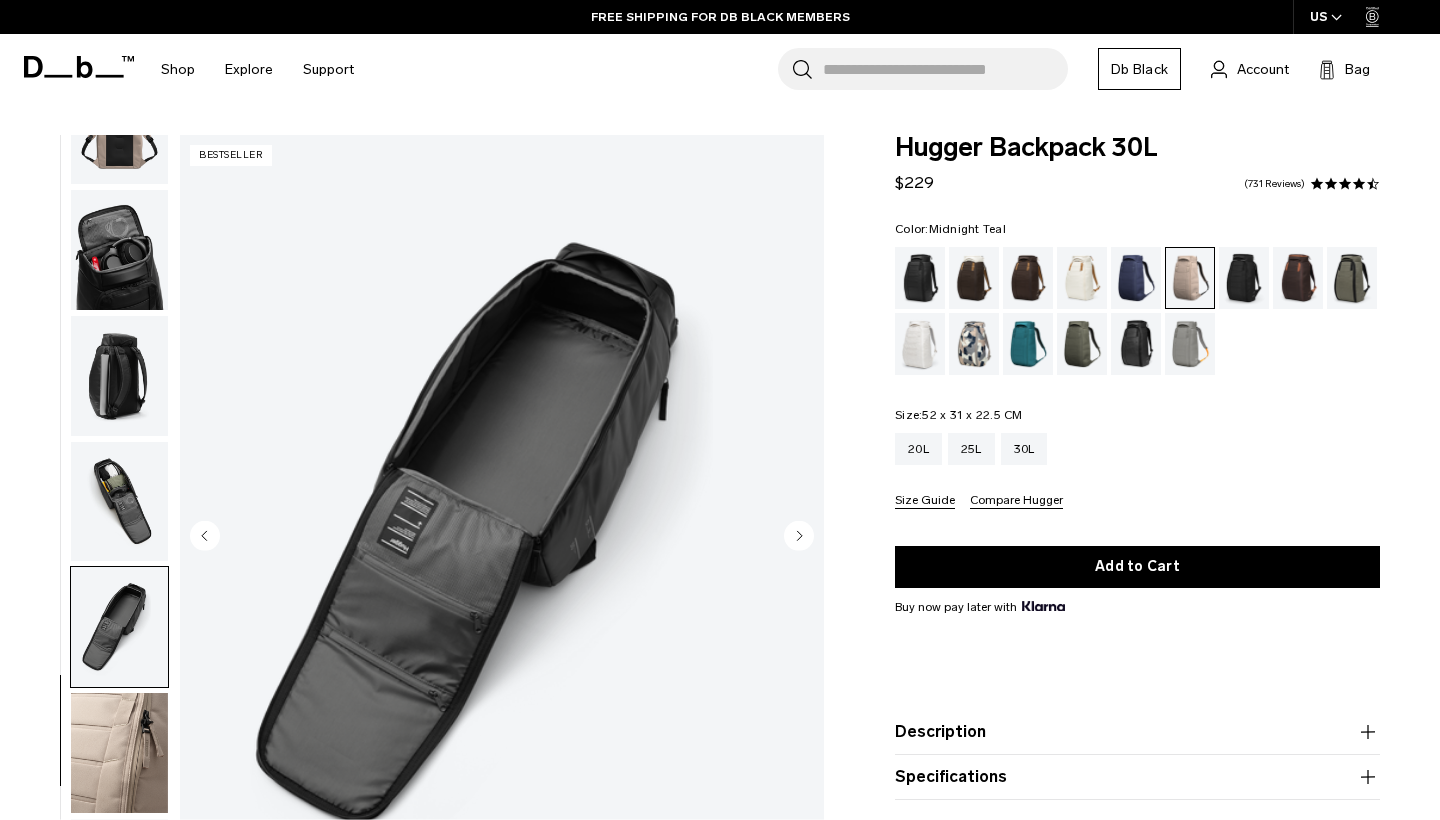 click at bounding box center [1028, 344] 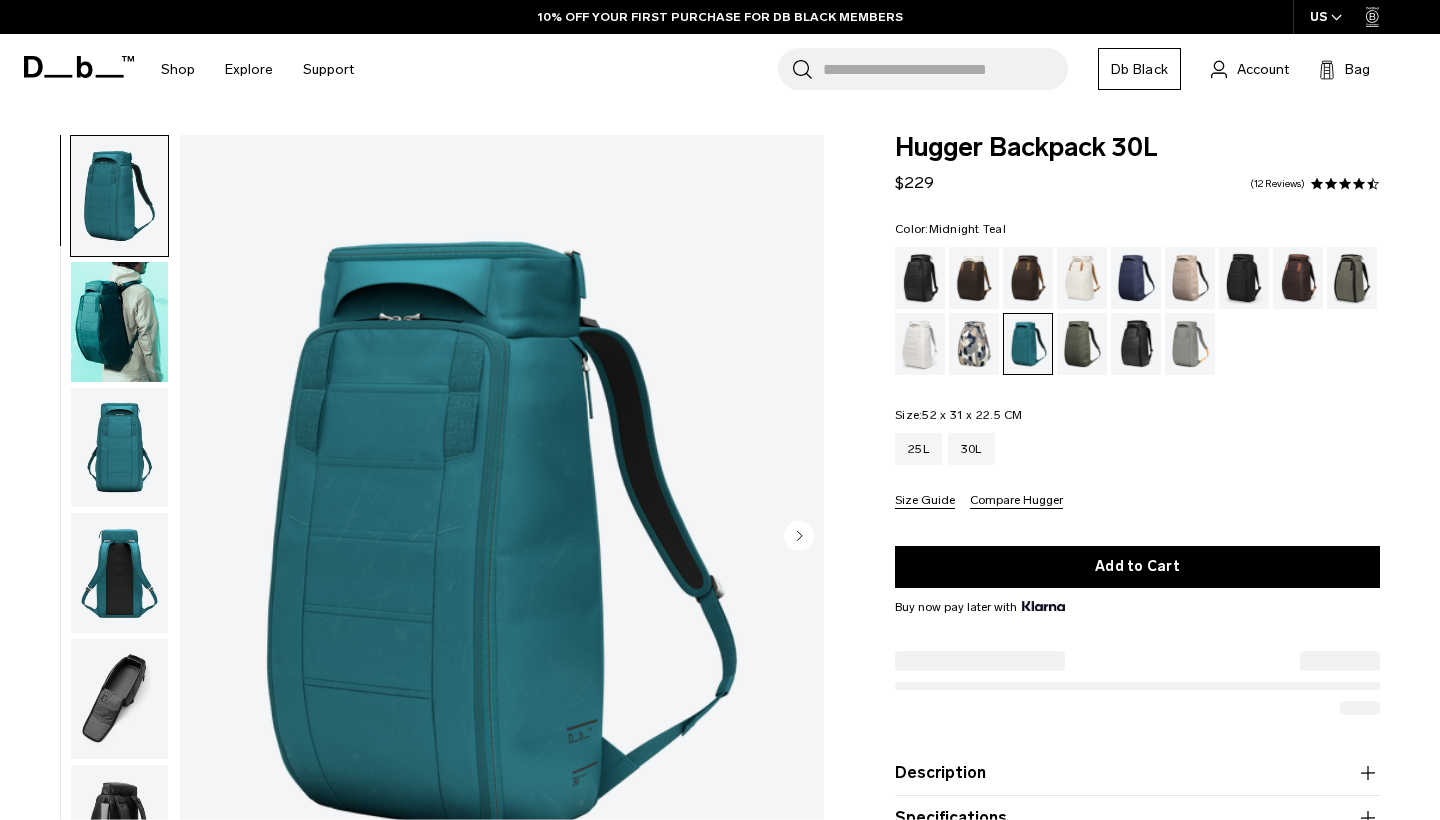 scroll, scrollTop: 0, scrollLeft: 0, axis: both 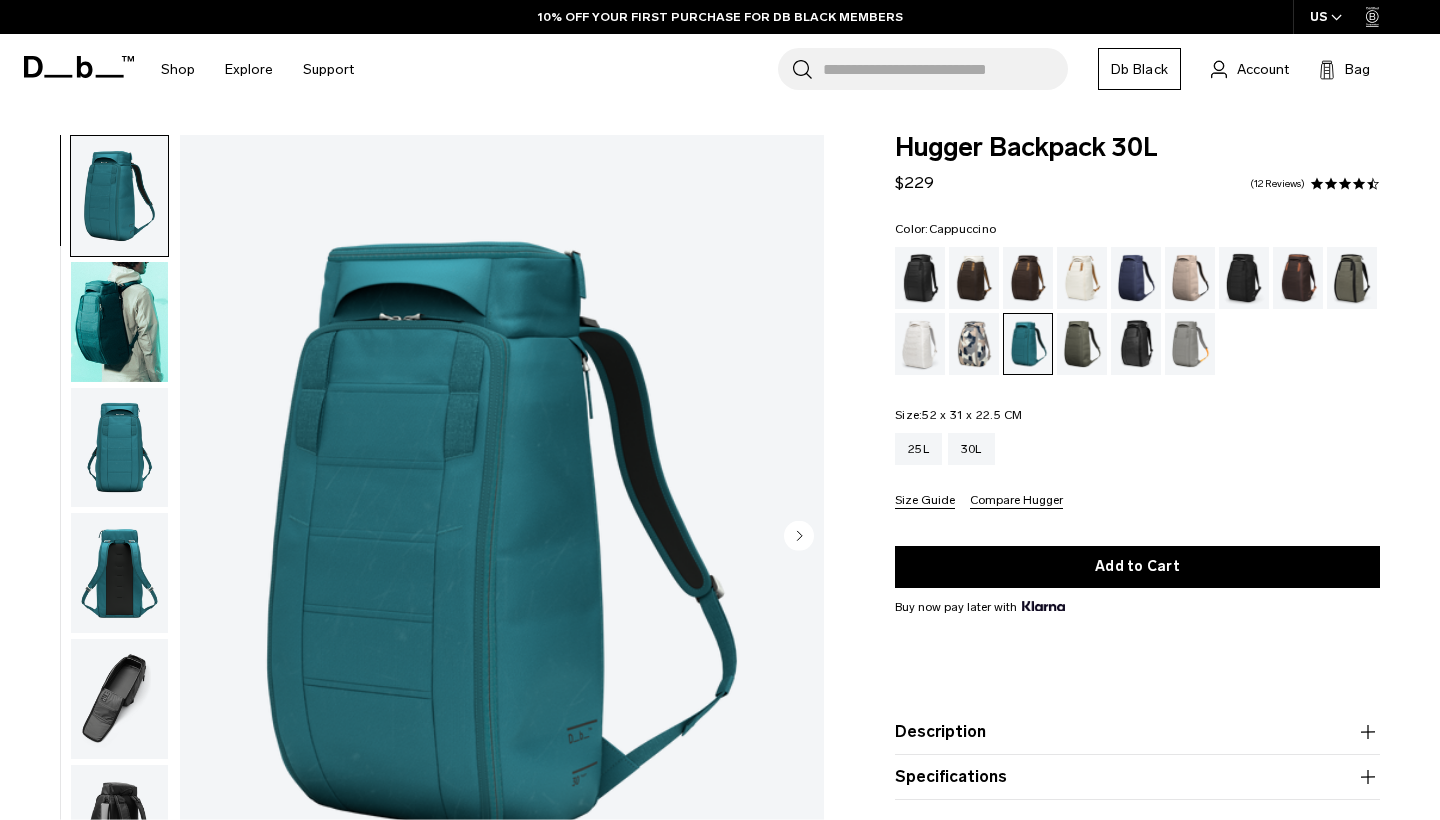 click at bounding box center (974, 278) 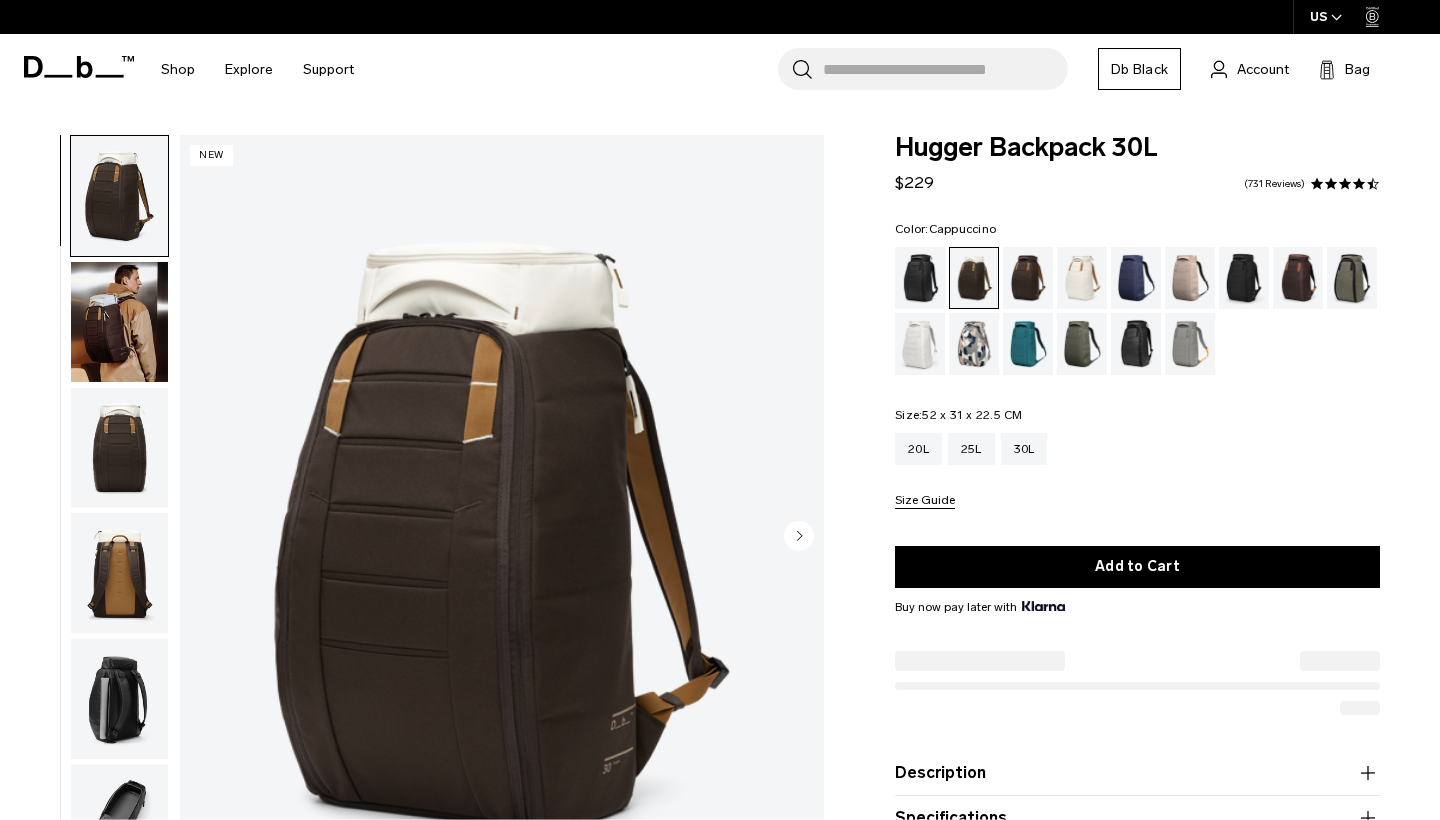 scroll, scrollTop: 41, scrollLeft: 0, axis: vertical 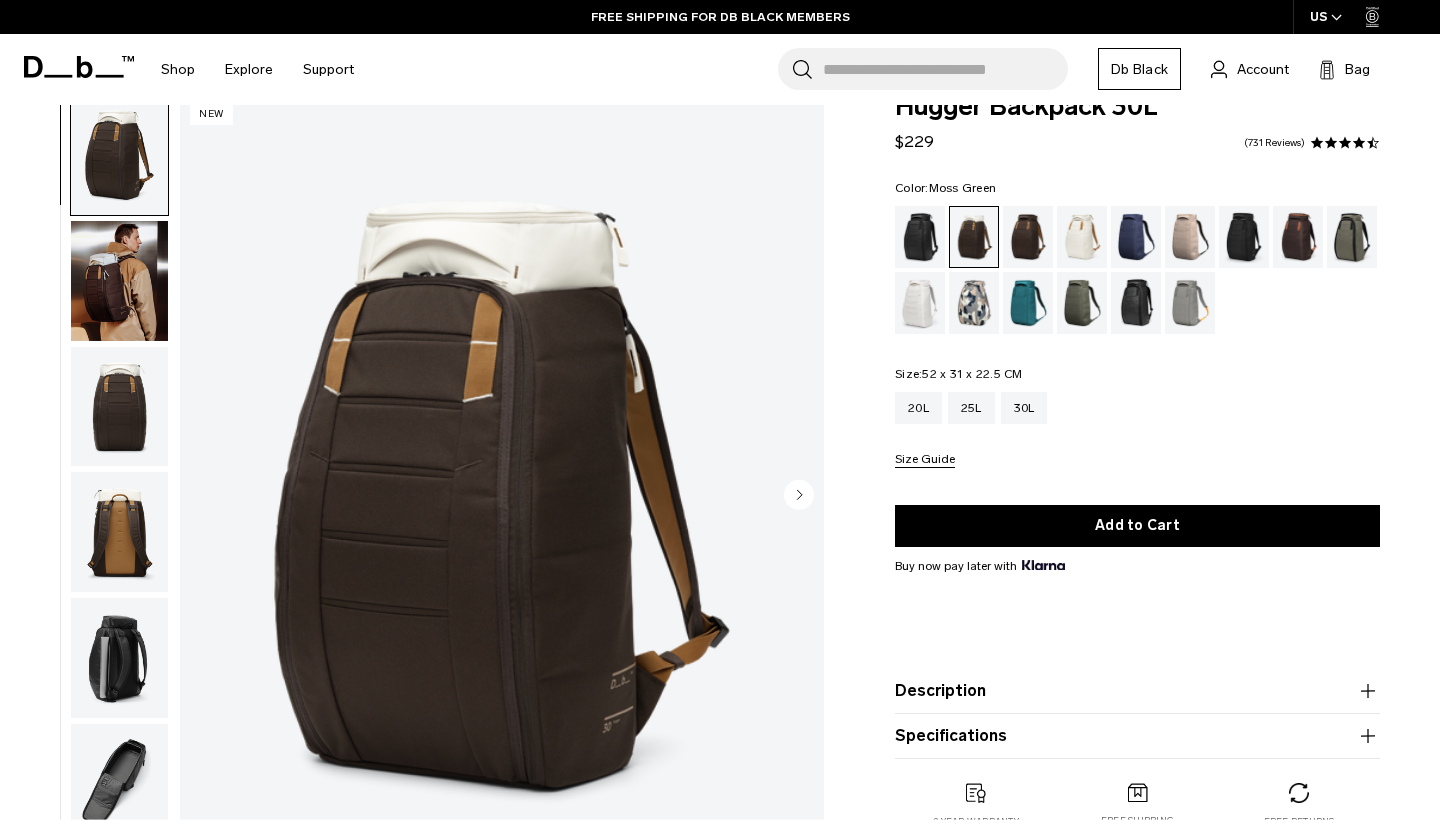 click at bounding box center (1082, 303) 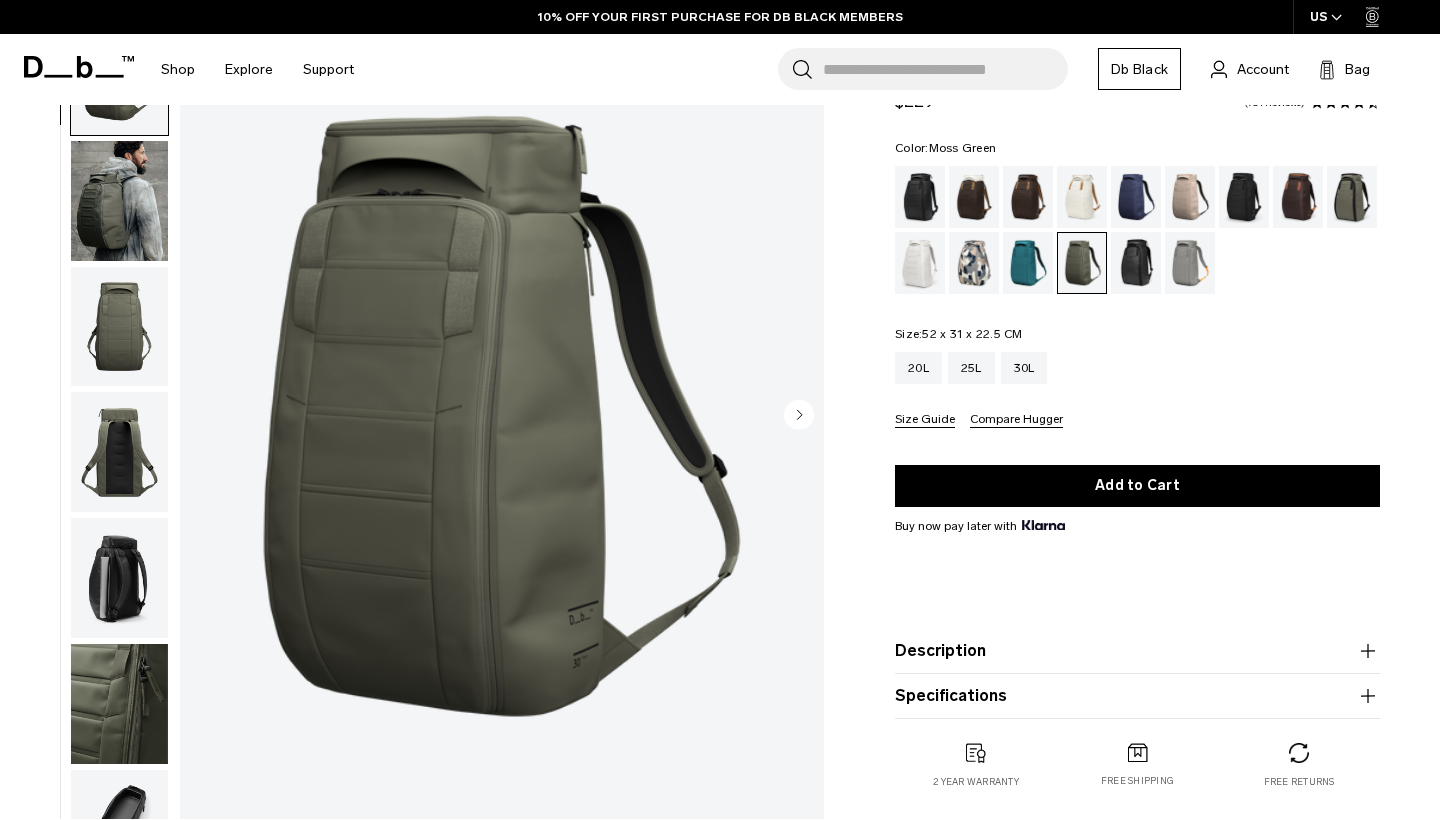 scroll, scrollTop: 121, scrollLeft: 0, axis: vertical 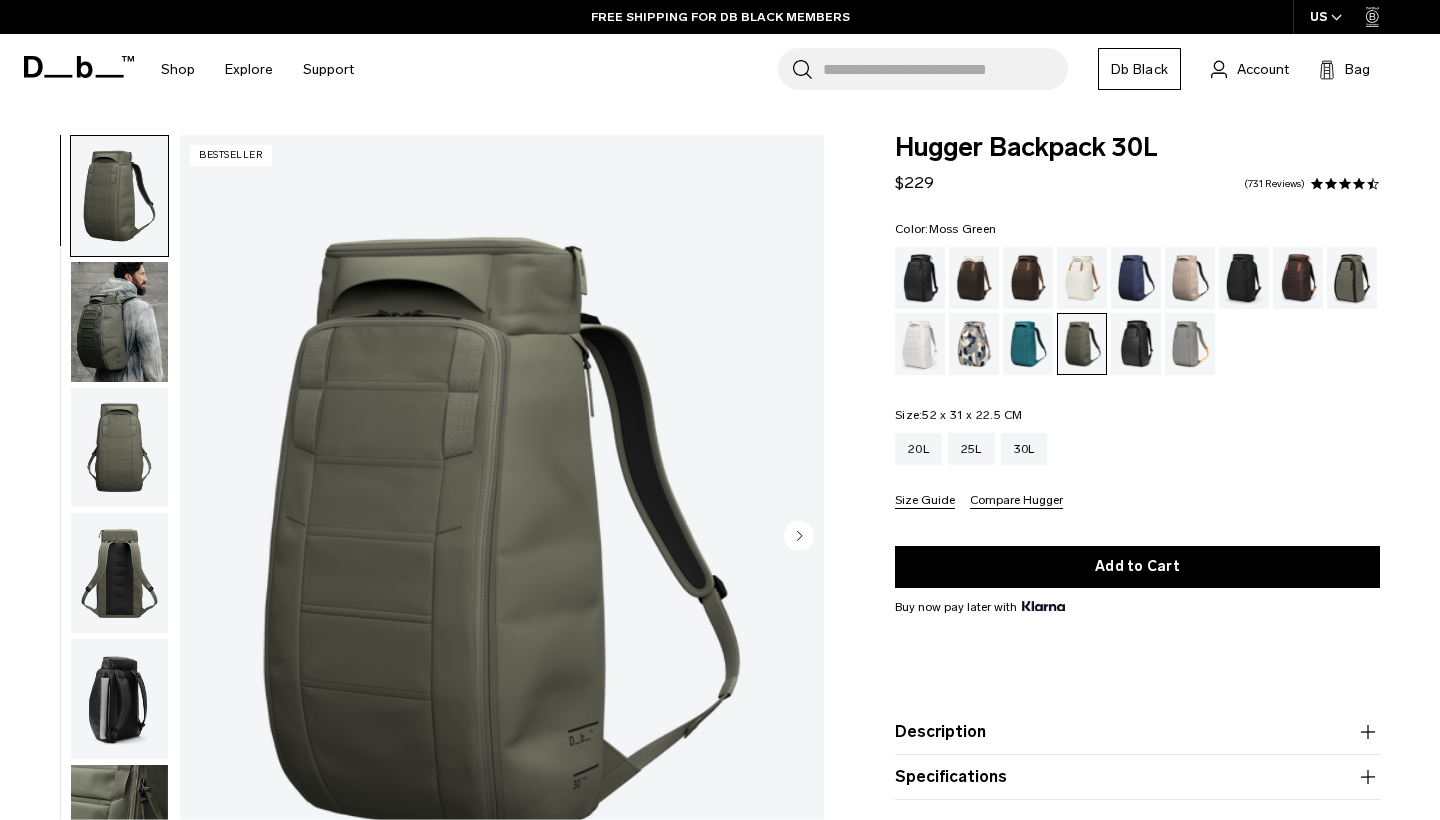 click on "Compare Hugger" at bounding box center [1016, 501] 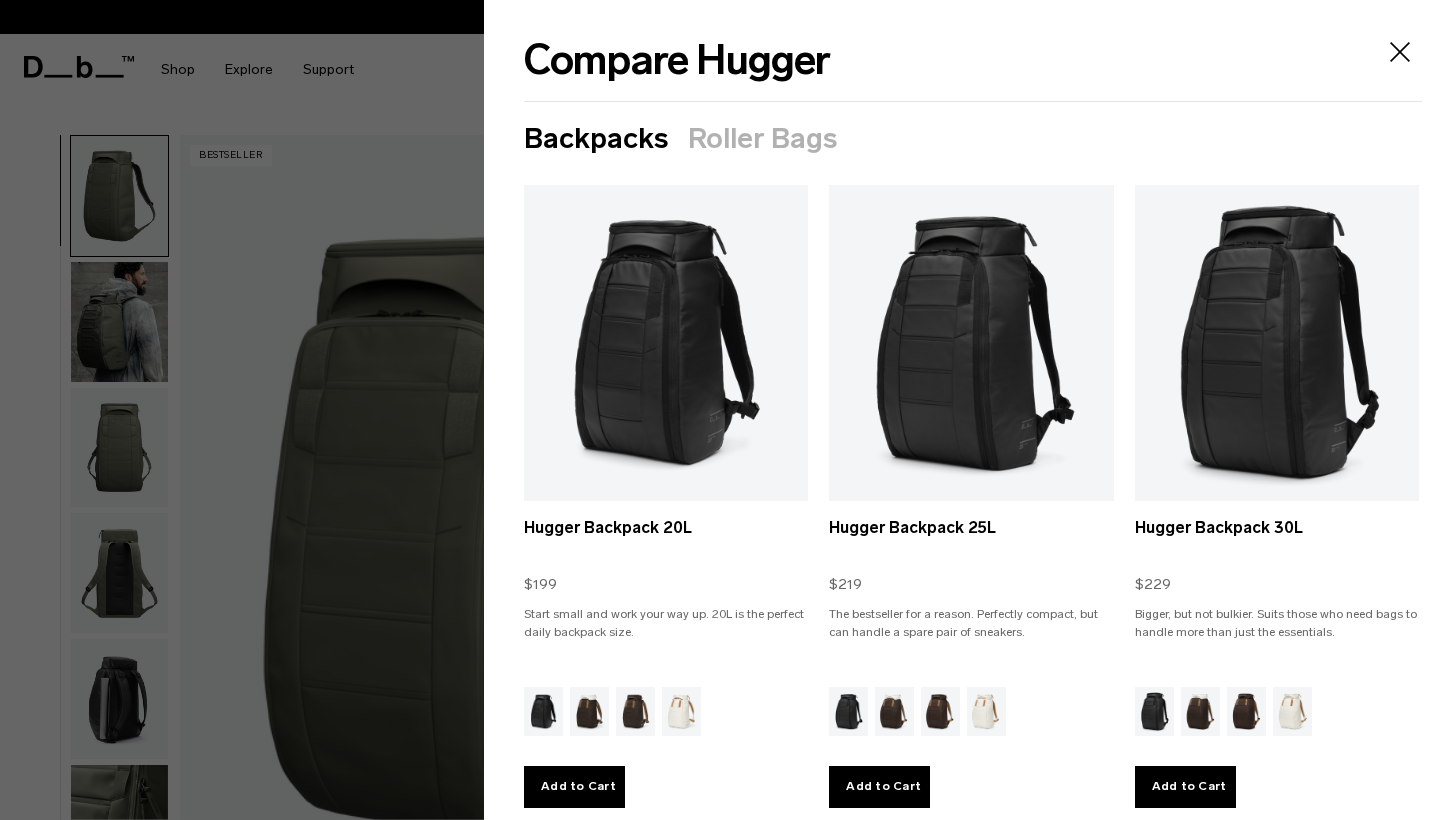 scroll, scrollTop: 0, scrollLeft: 0, axis: both 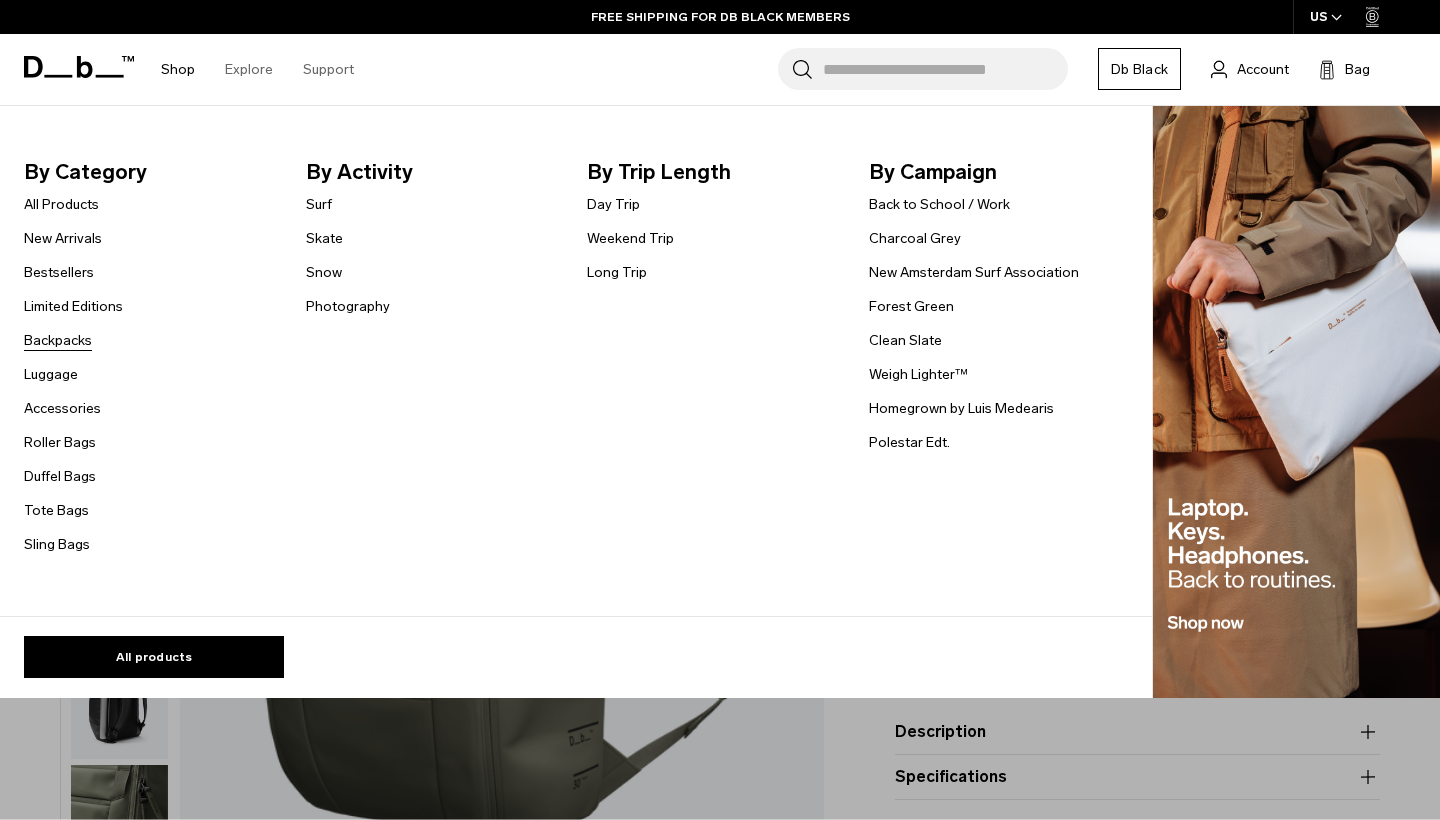 click on "Backpacks" at bounding box center (58, 340) 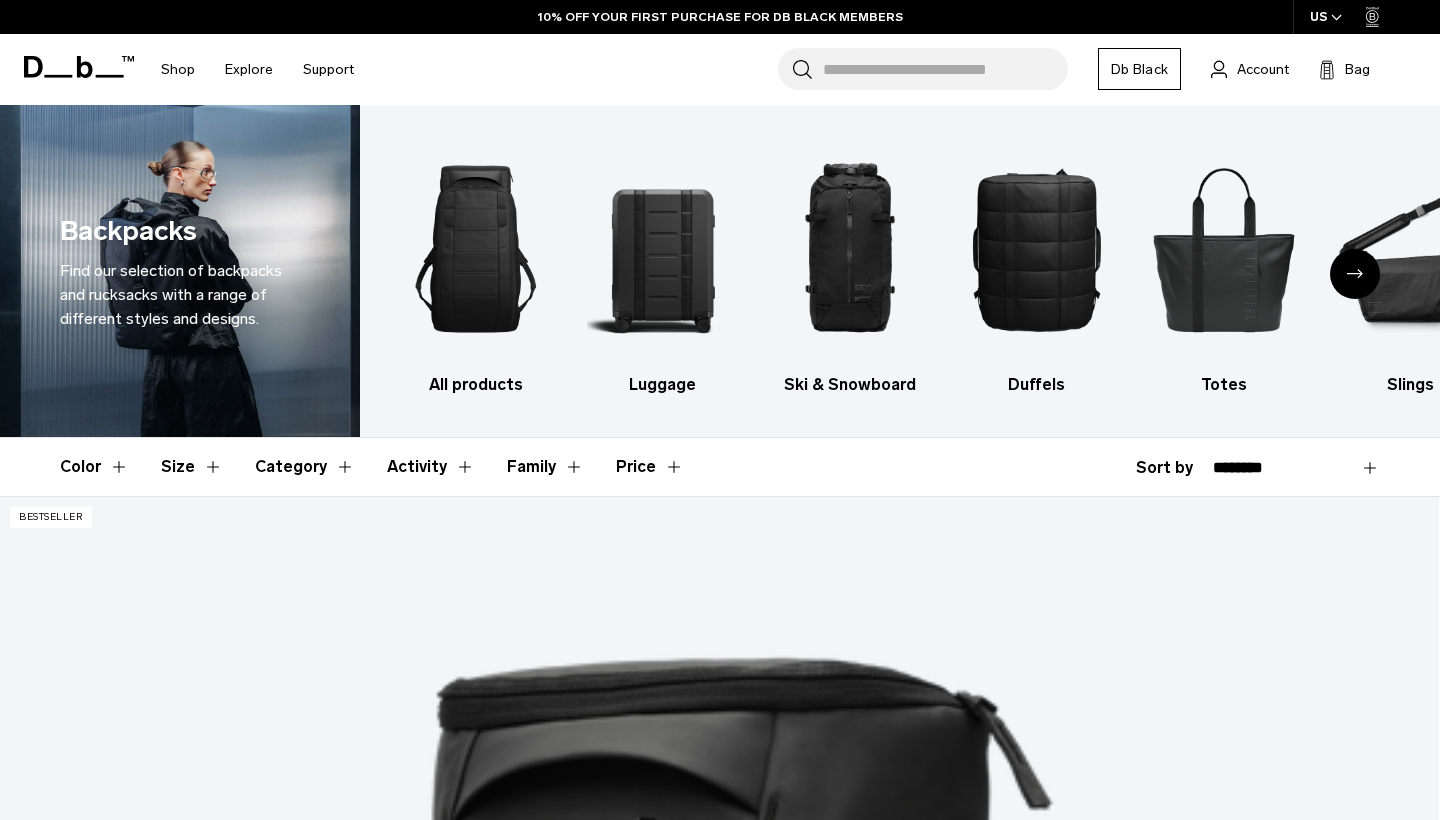 scroll, scrollTop: 0, scrollLeft: 0, axis: both 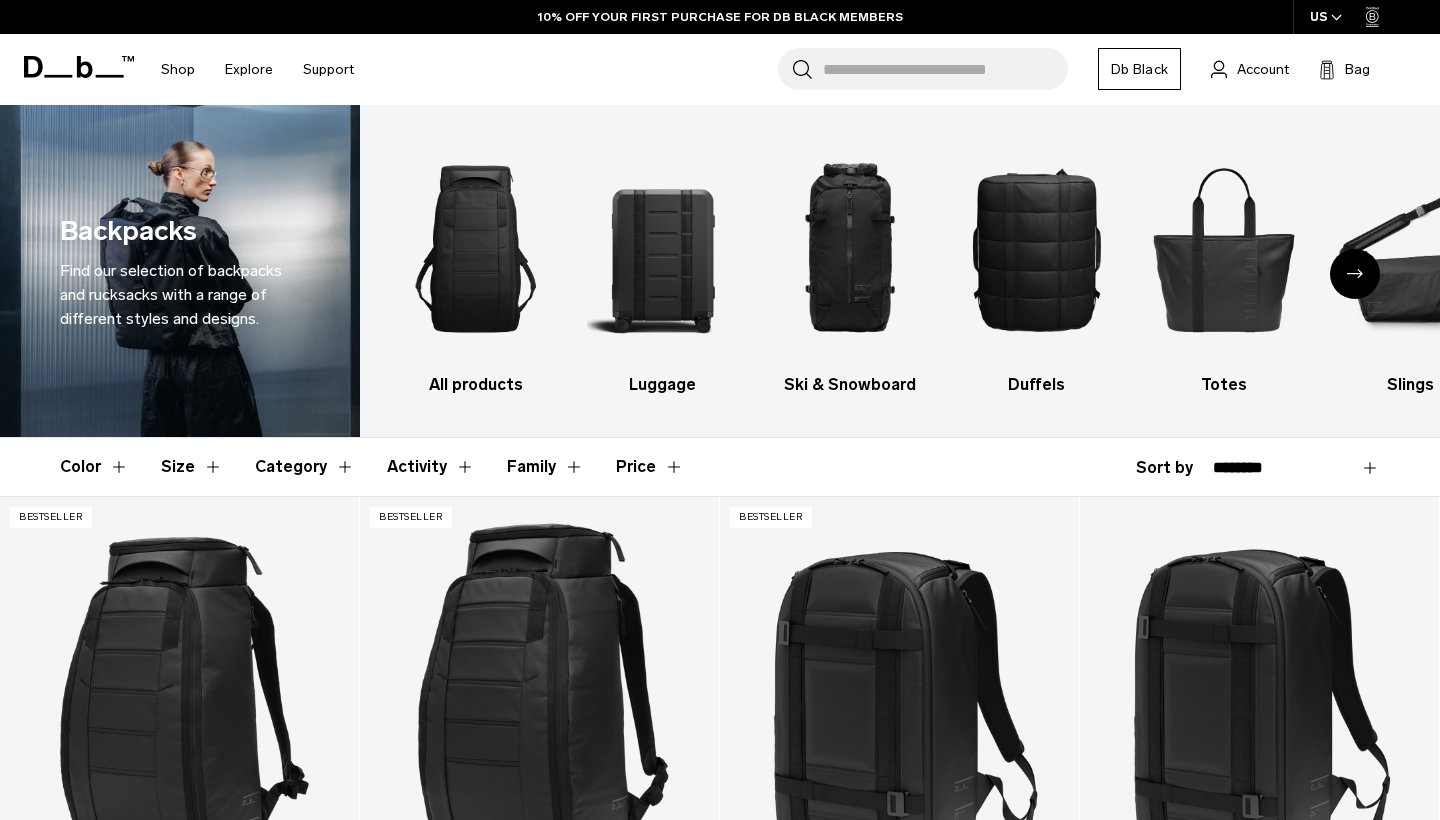 click 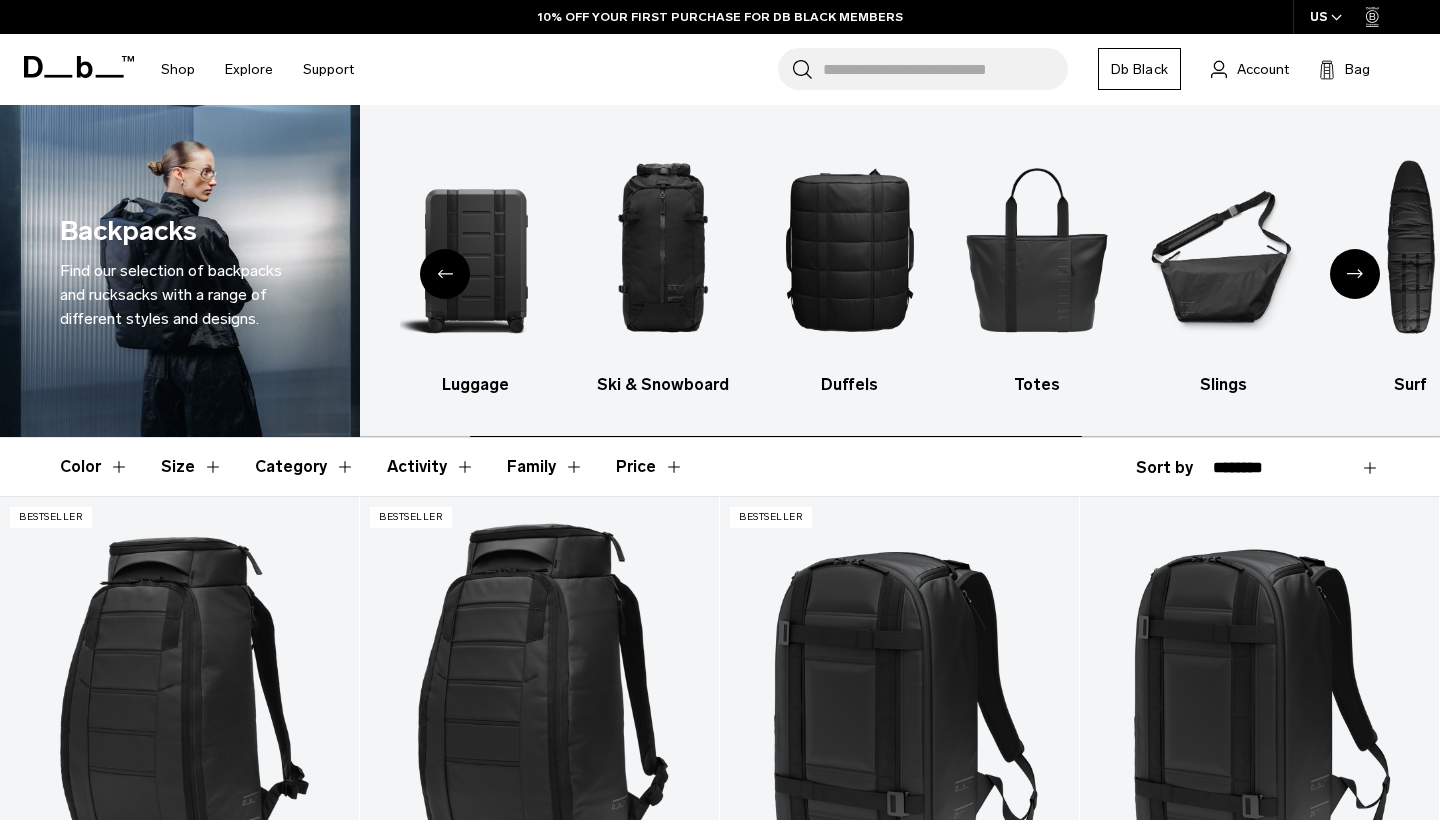 click 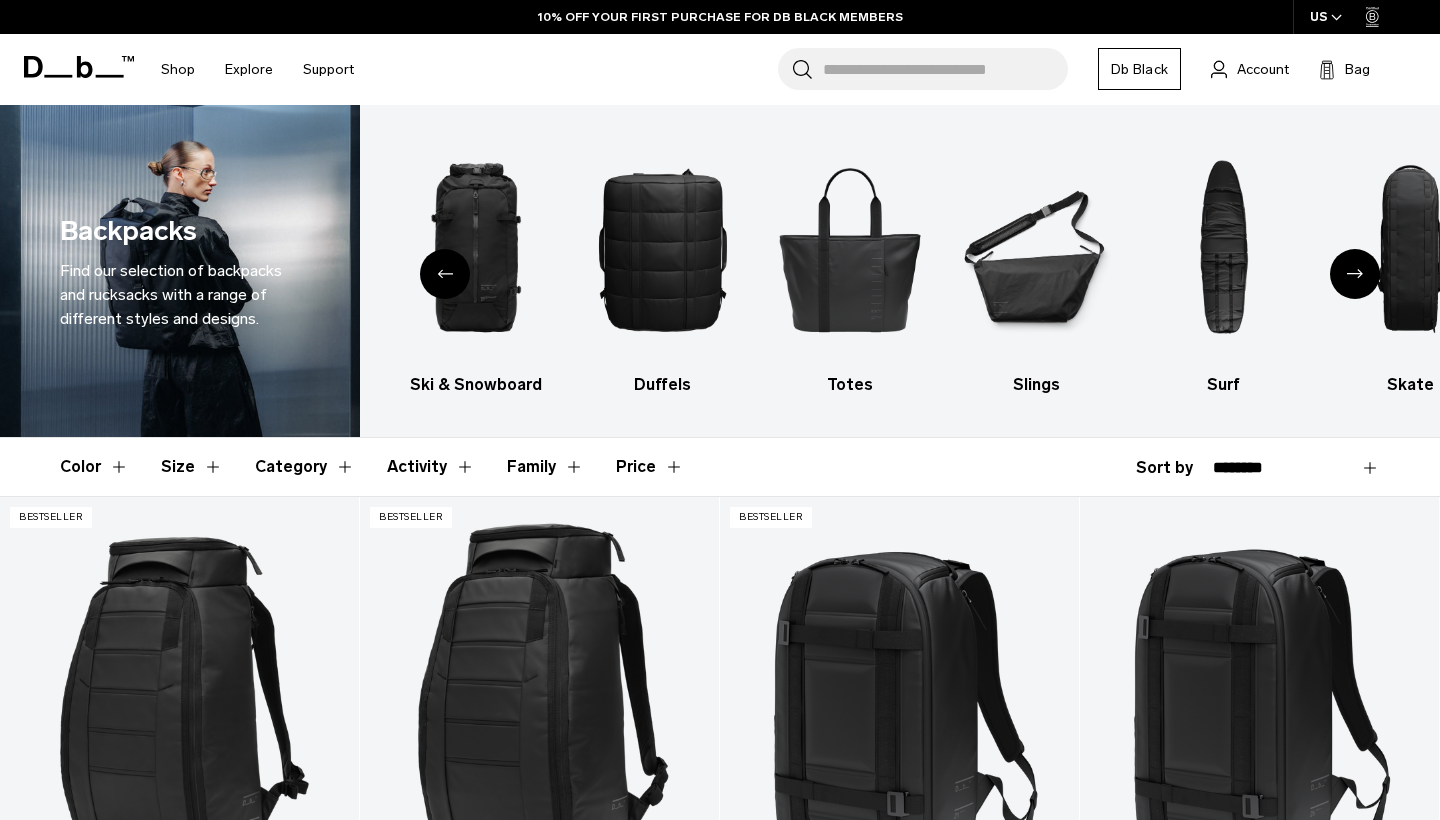 scroll, scrollTop: 0, scrollLeft: 0, axis: both 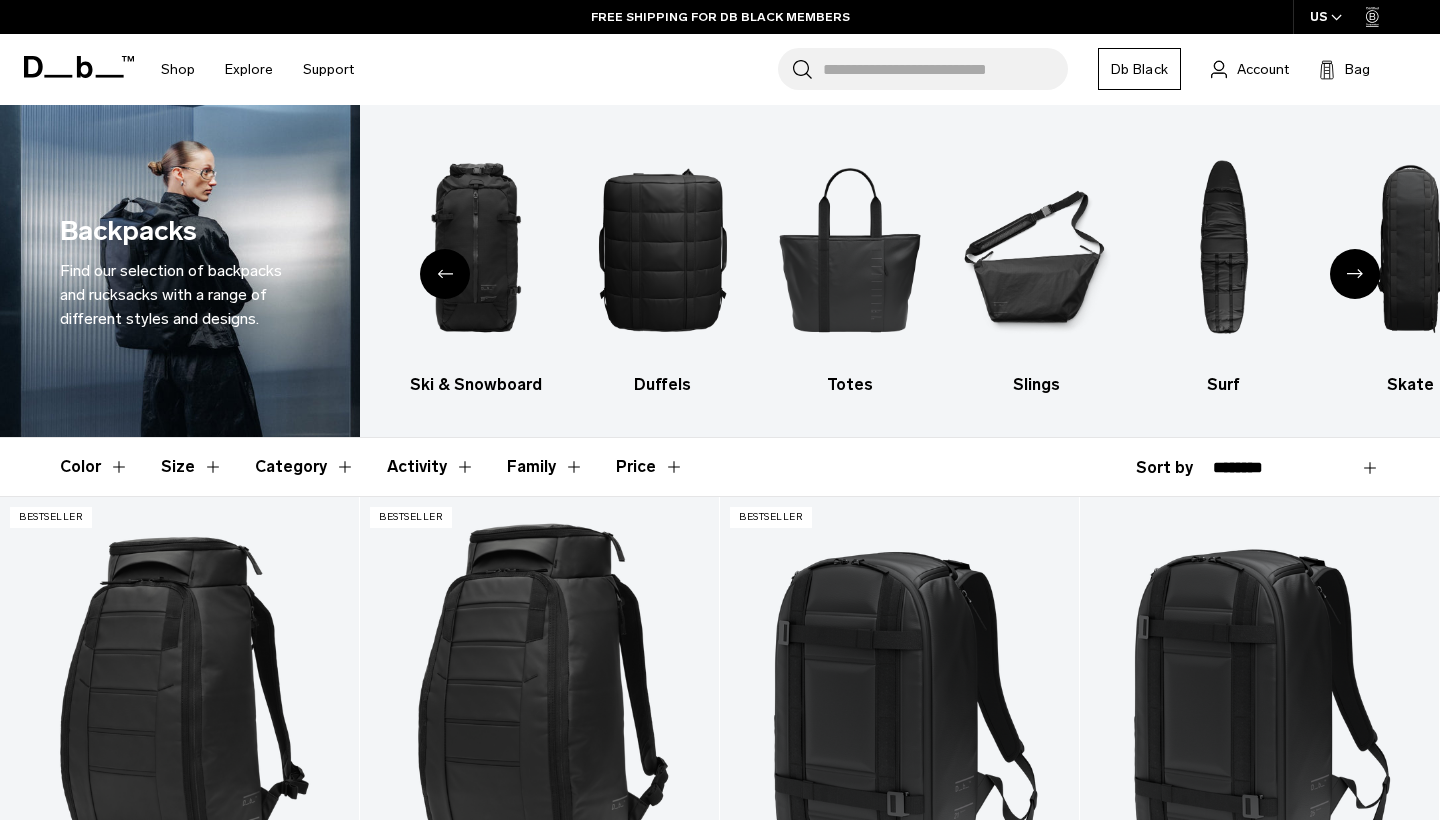 click 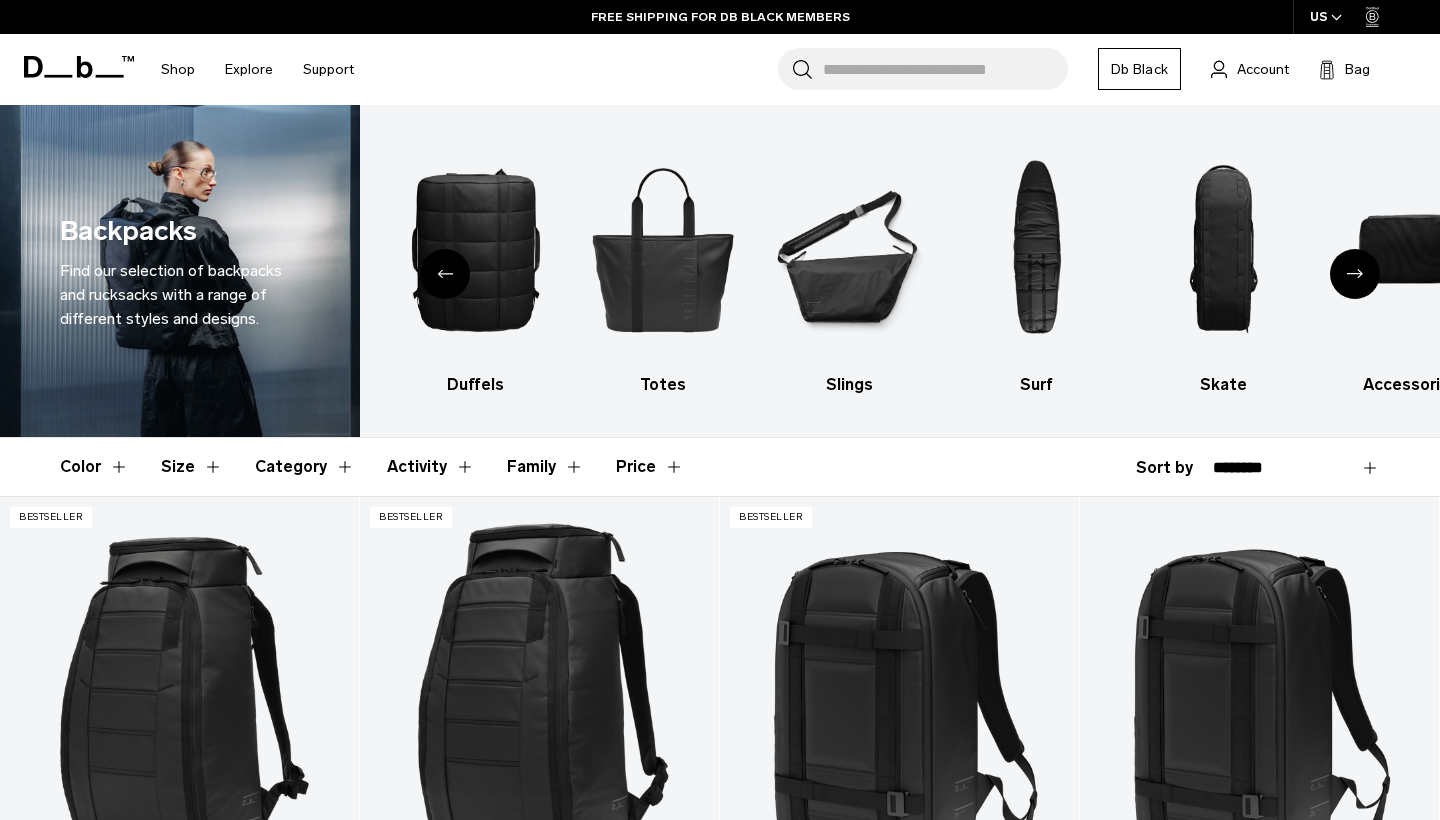 click 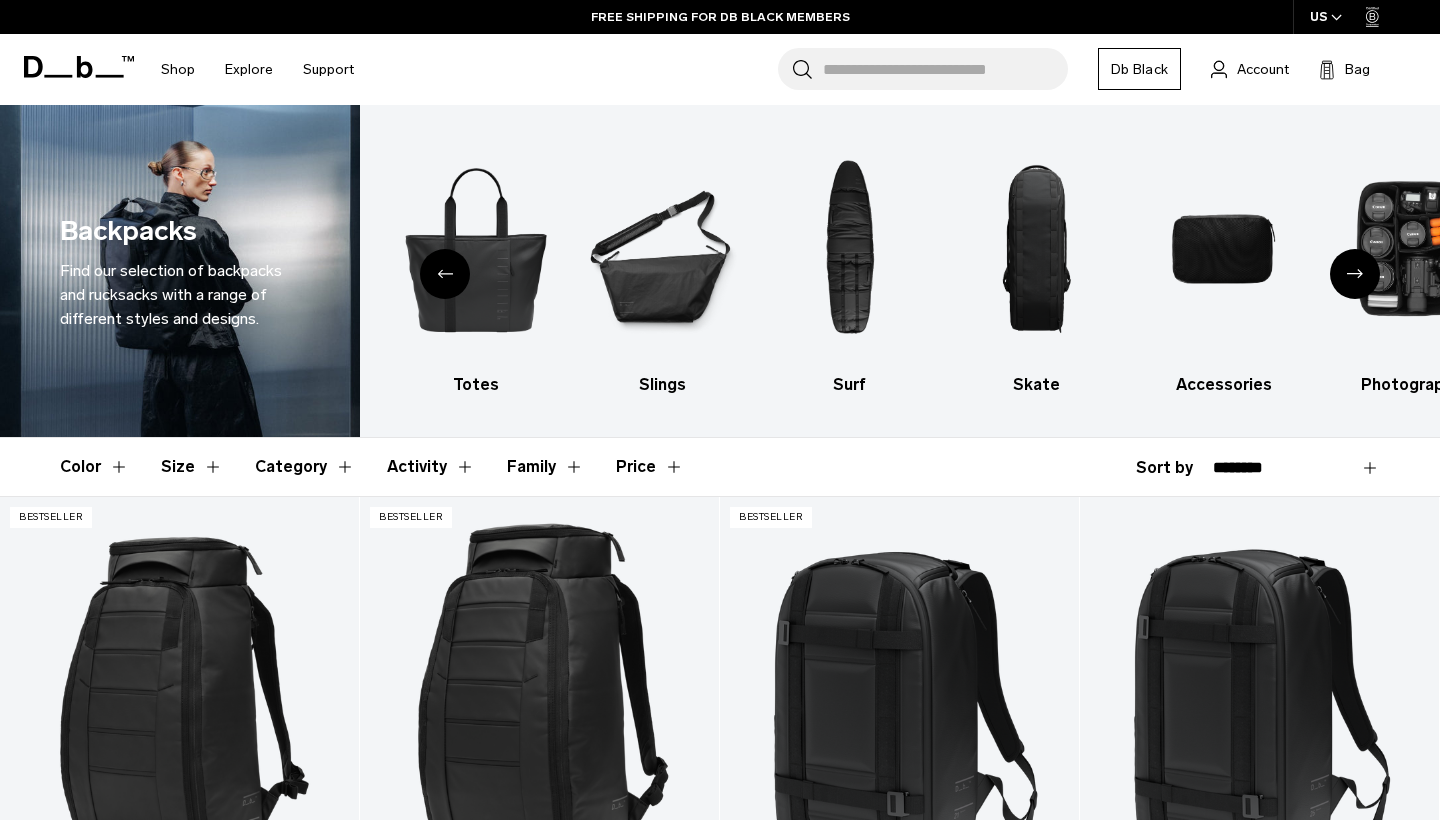 click at bounding box center [445, 274] 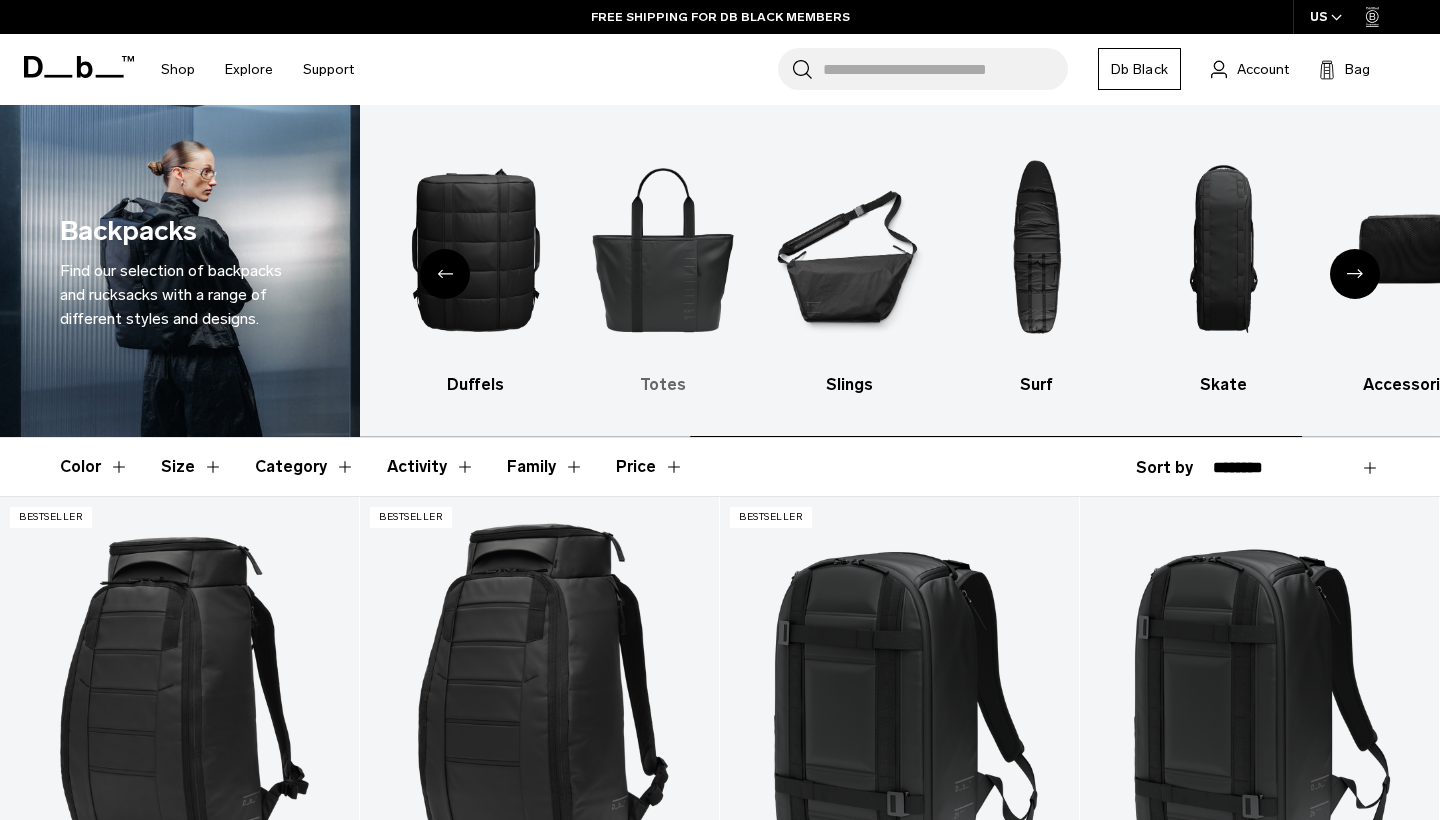 click at bounding box center (663, 249) 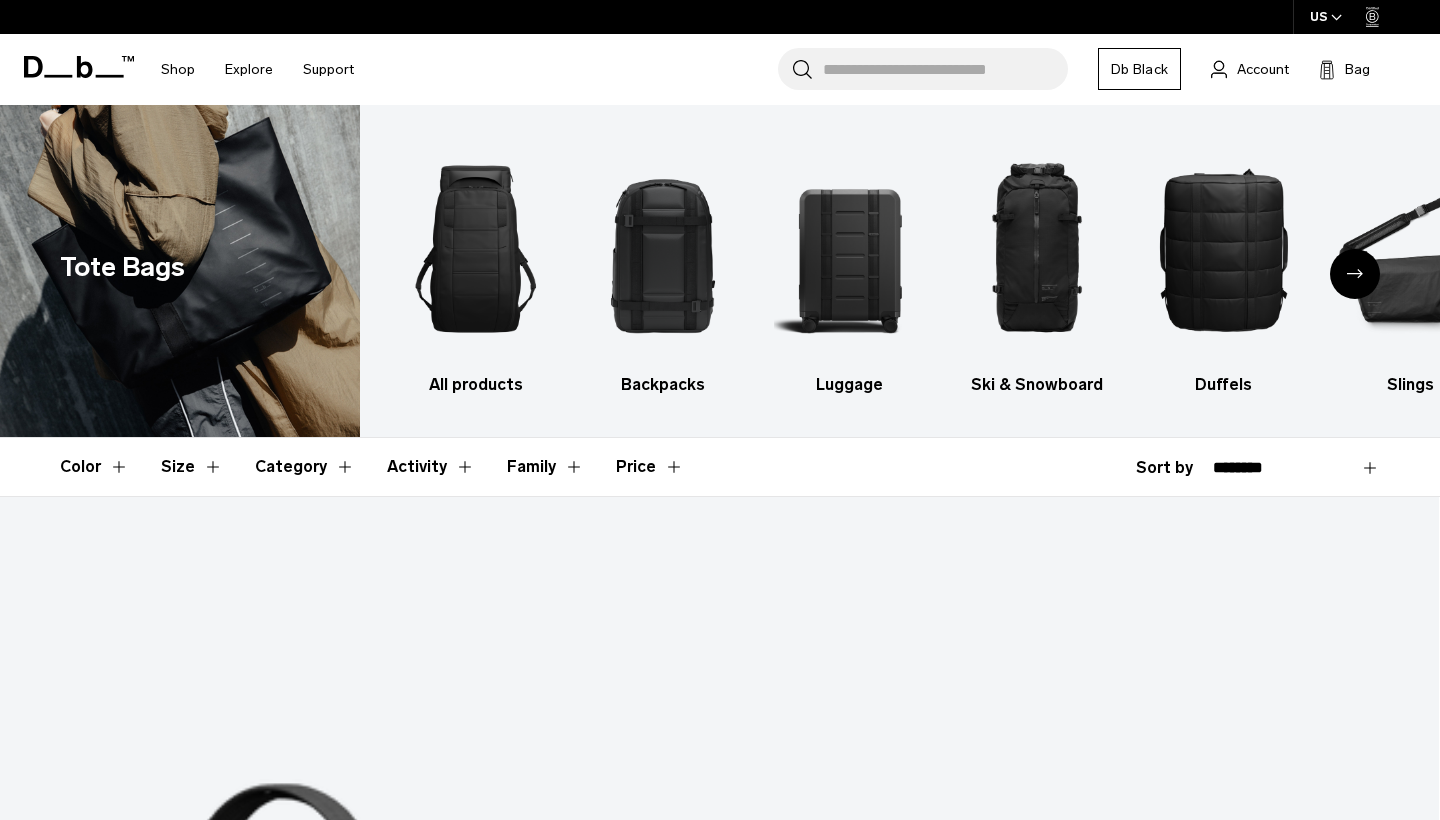 scroll, scrollTop: 0, scrollLeft: 0, axis: both 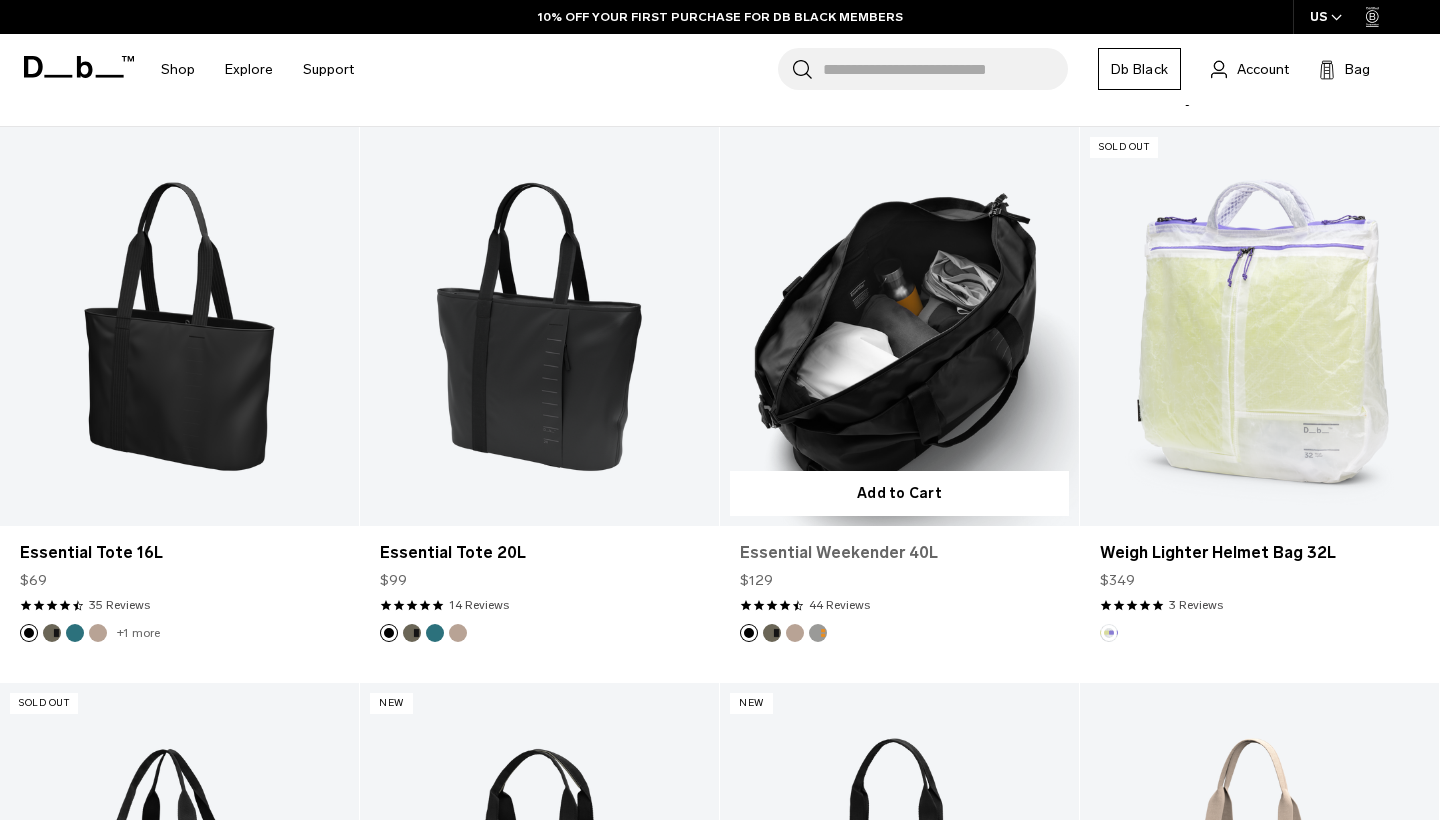 click on "Essential Weekender 40L" at bounding box center (899, 553) 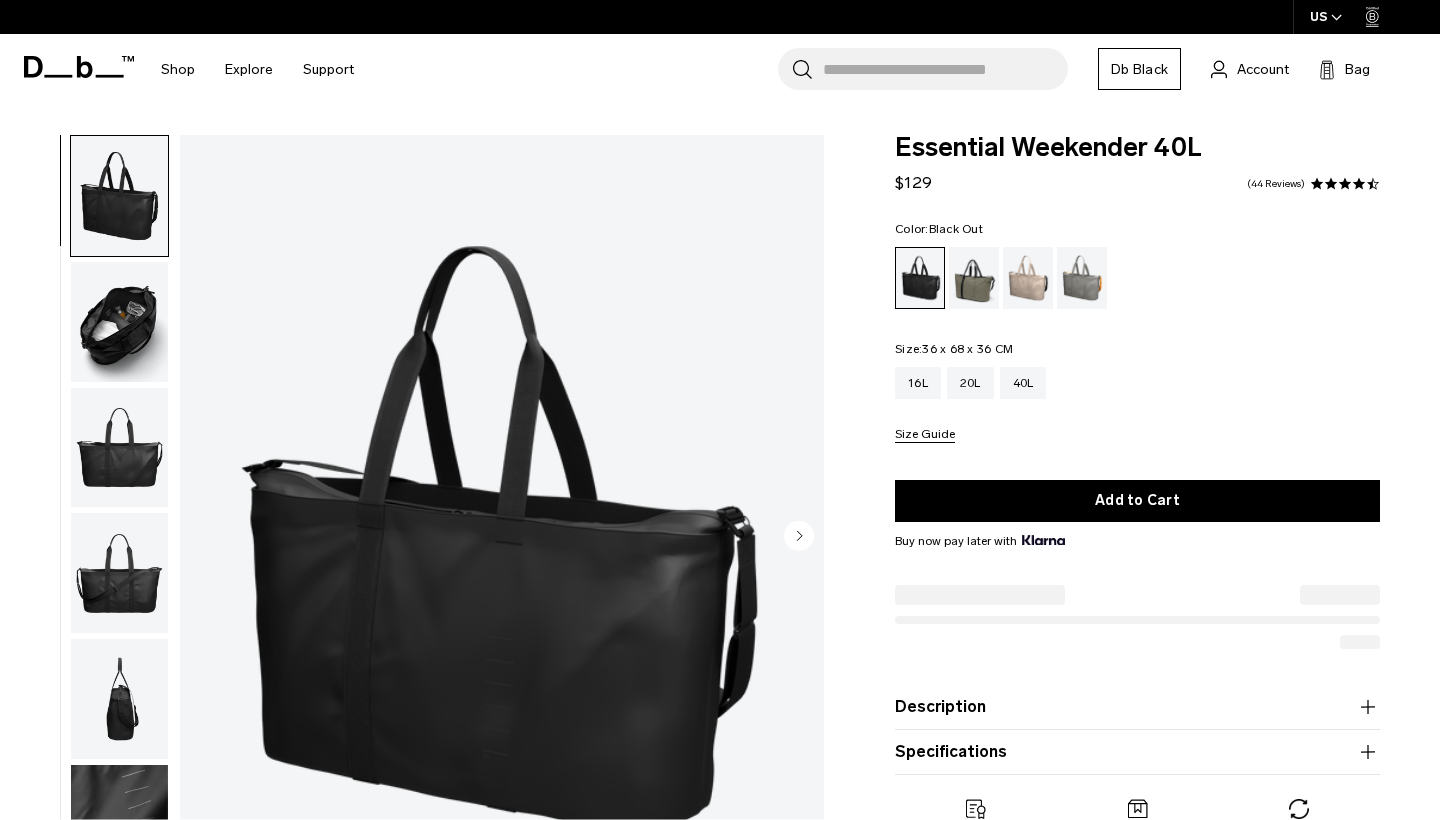 scroll, scrollTop: 0, scrollLeft: 0, axis: both 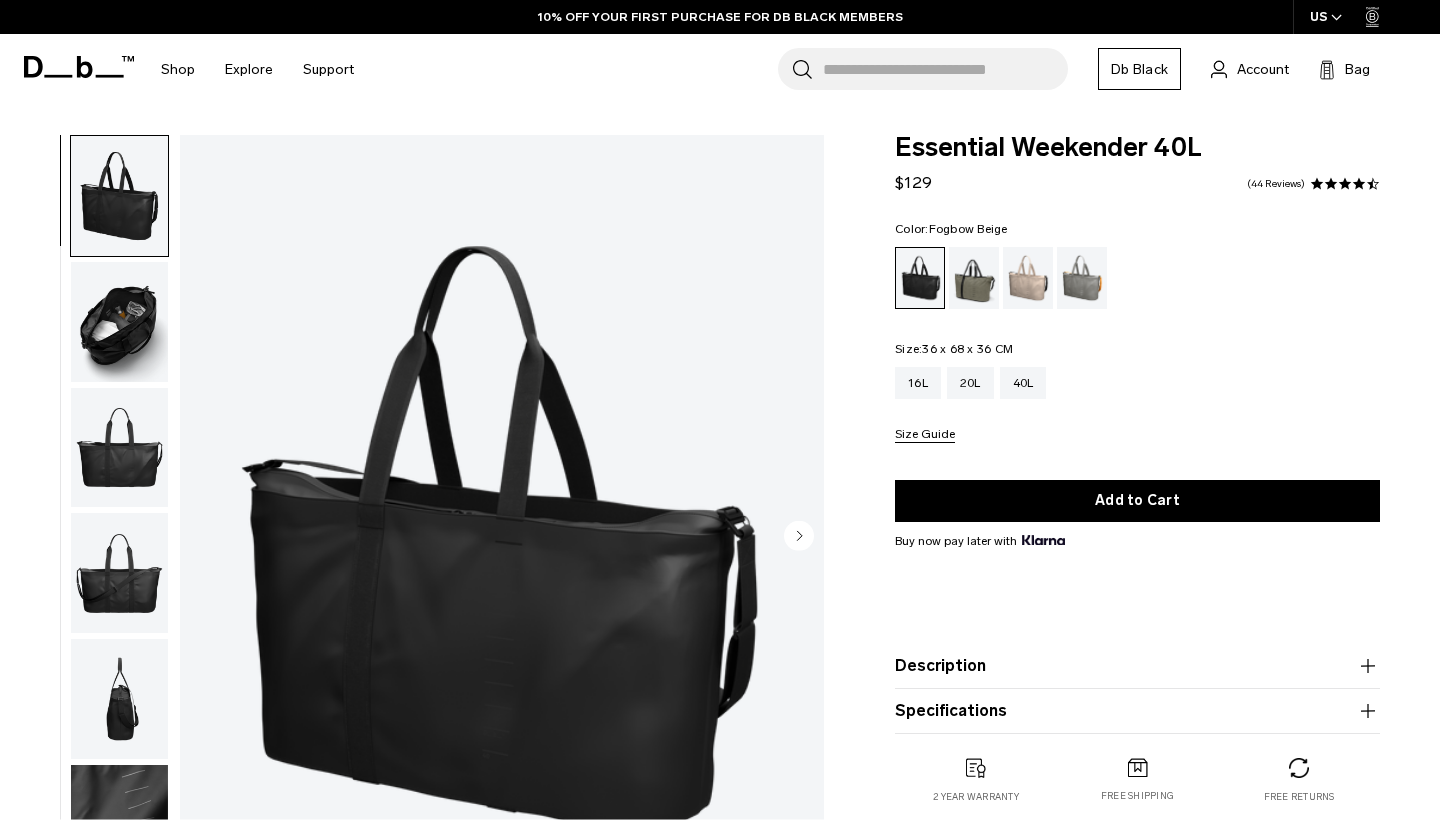 click at bounding box center (1028, 278) 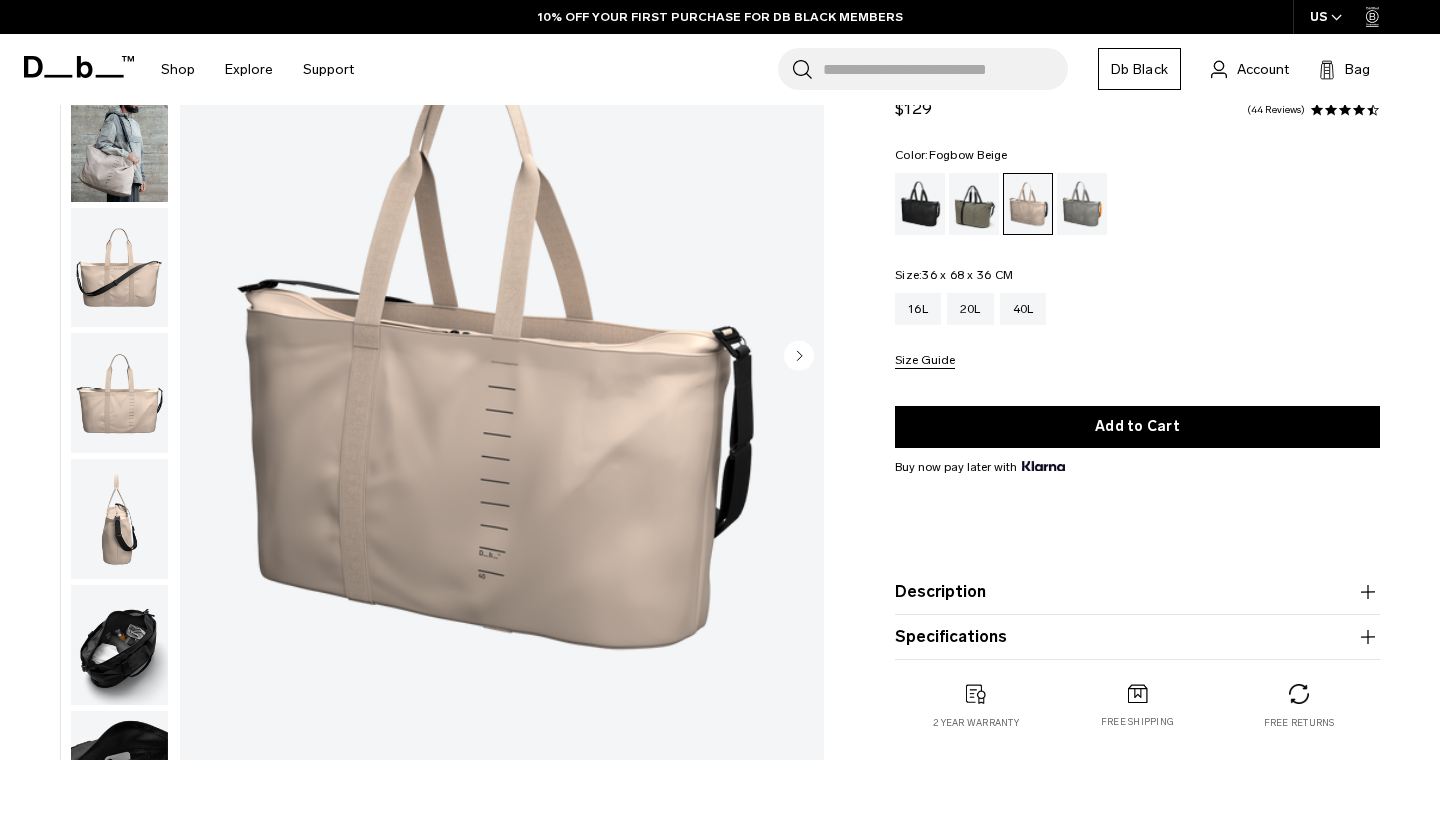scroll, scrollTop: 180, scrollLeft: 0, axis: vertical 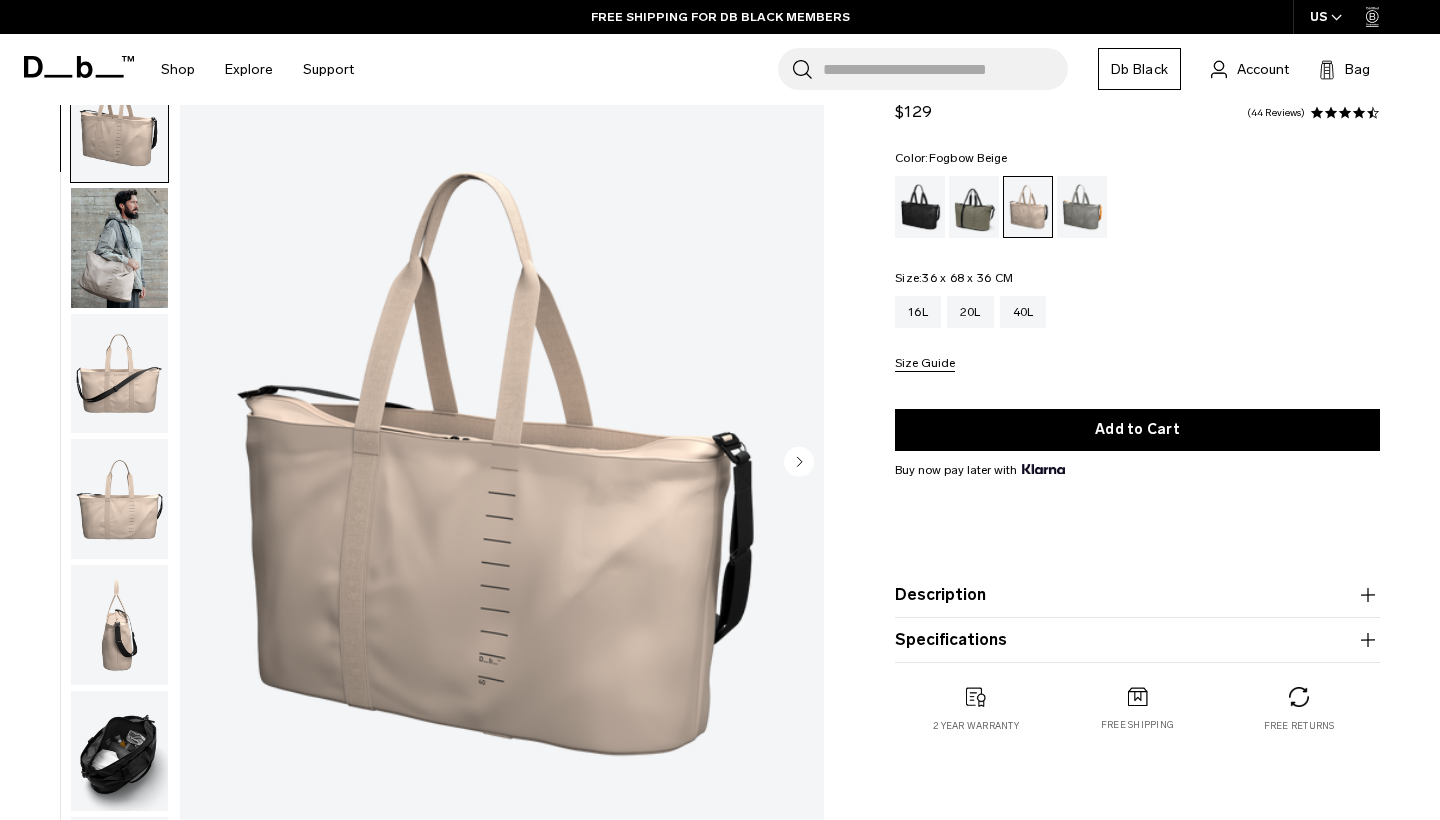 click at bounding box center [119, 248] 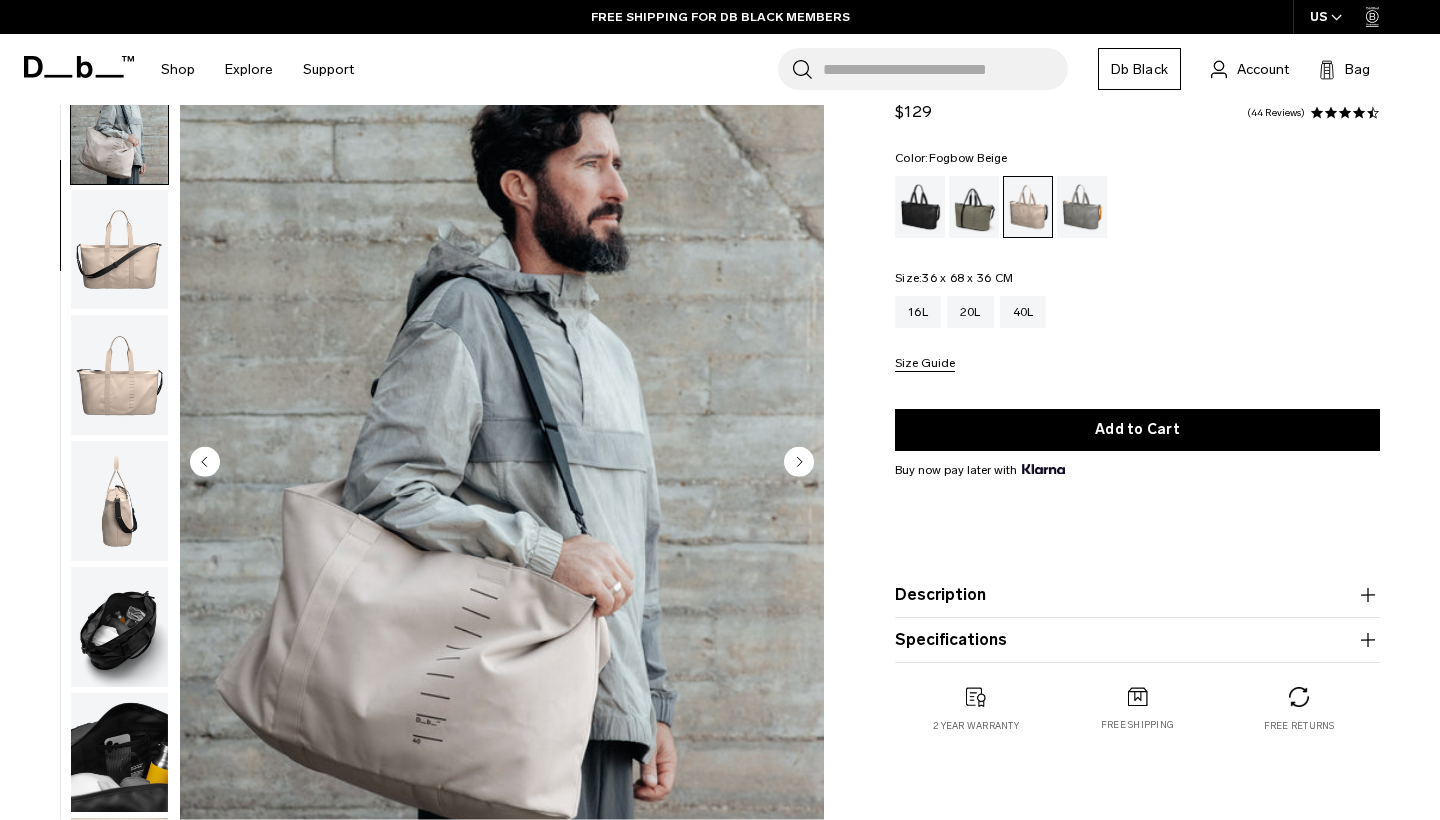 scroll, scrollTop: 127, scrollLeft: 0, axis: vertical 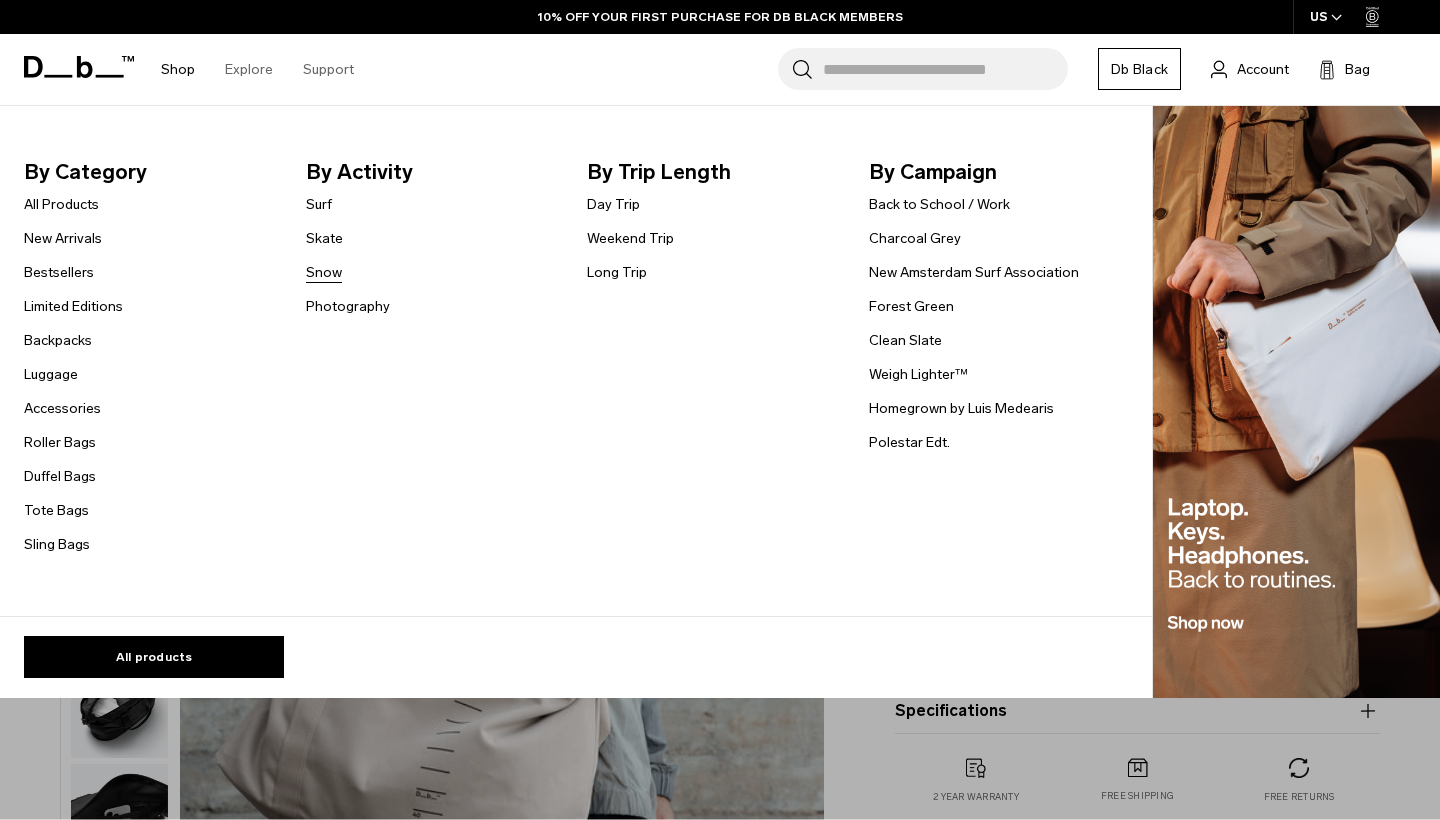 click on "Snow" at bounding box center [324, 272] 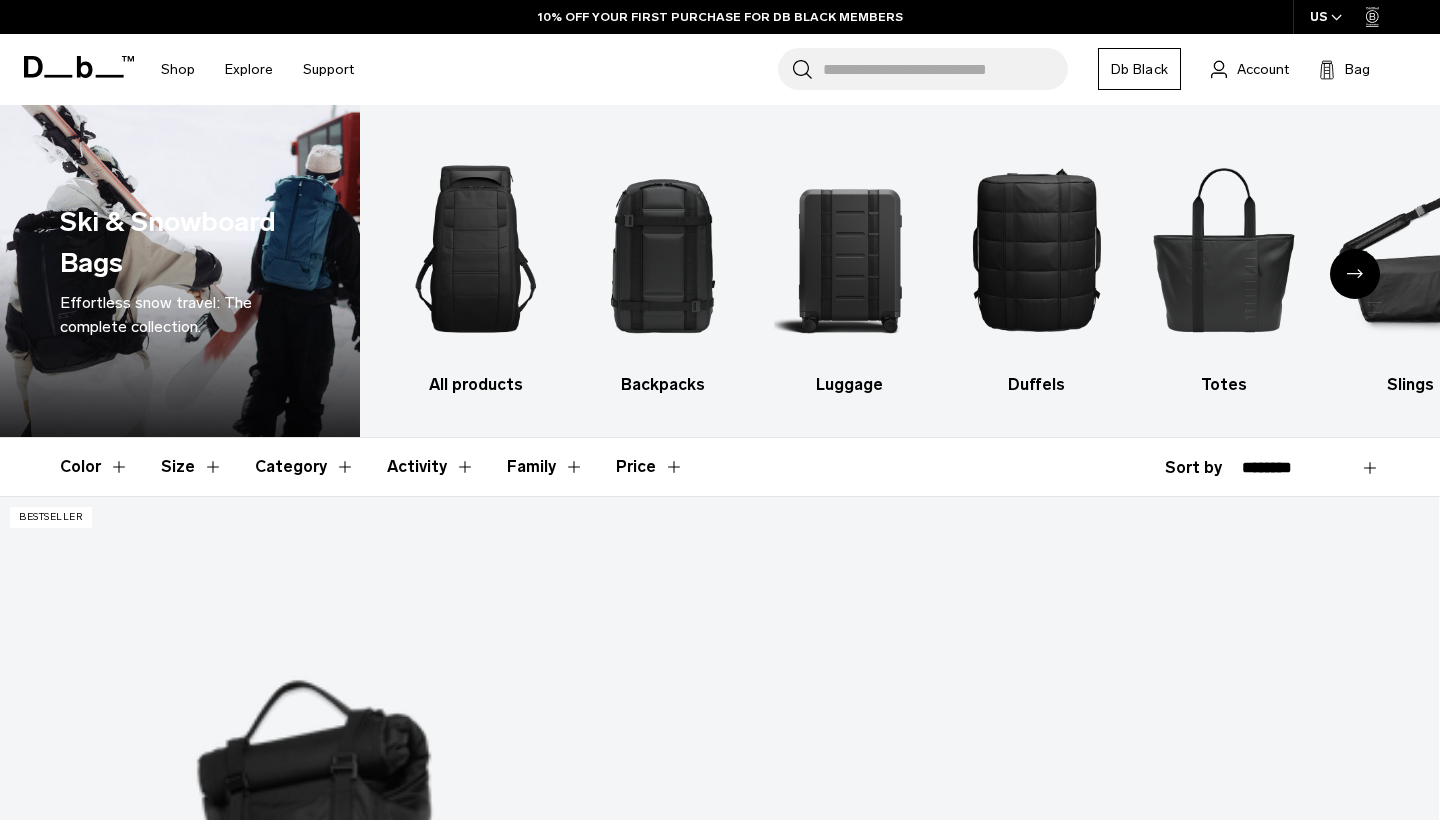 scroll, scrollTop: 0, scrollLeft: 0, axis: both 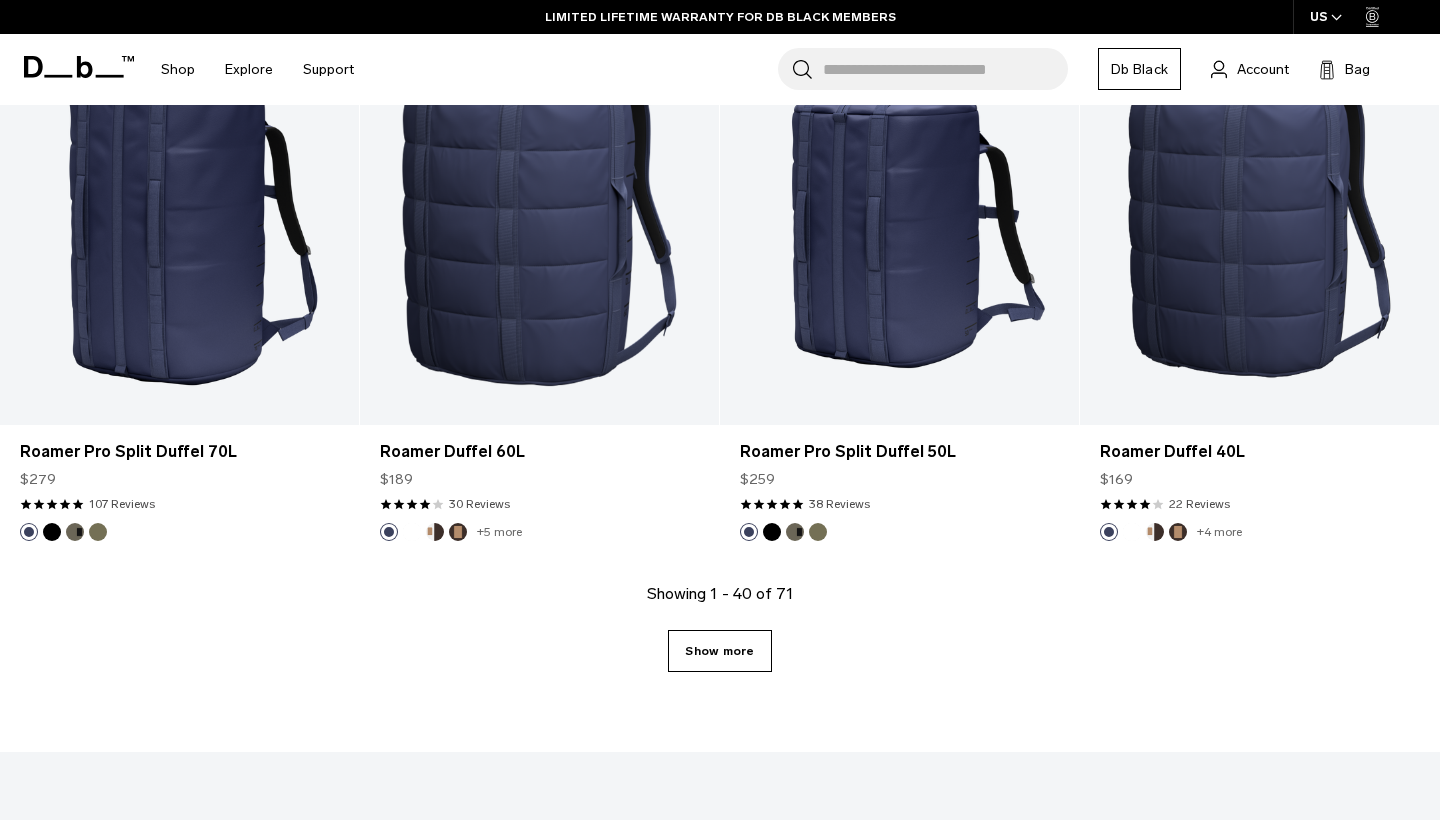 click on "Show more" at bounding box center (719, 651) 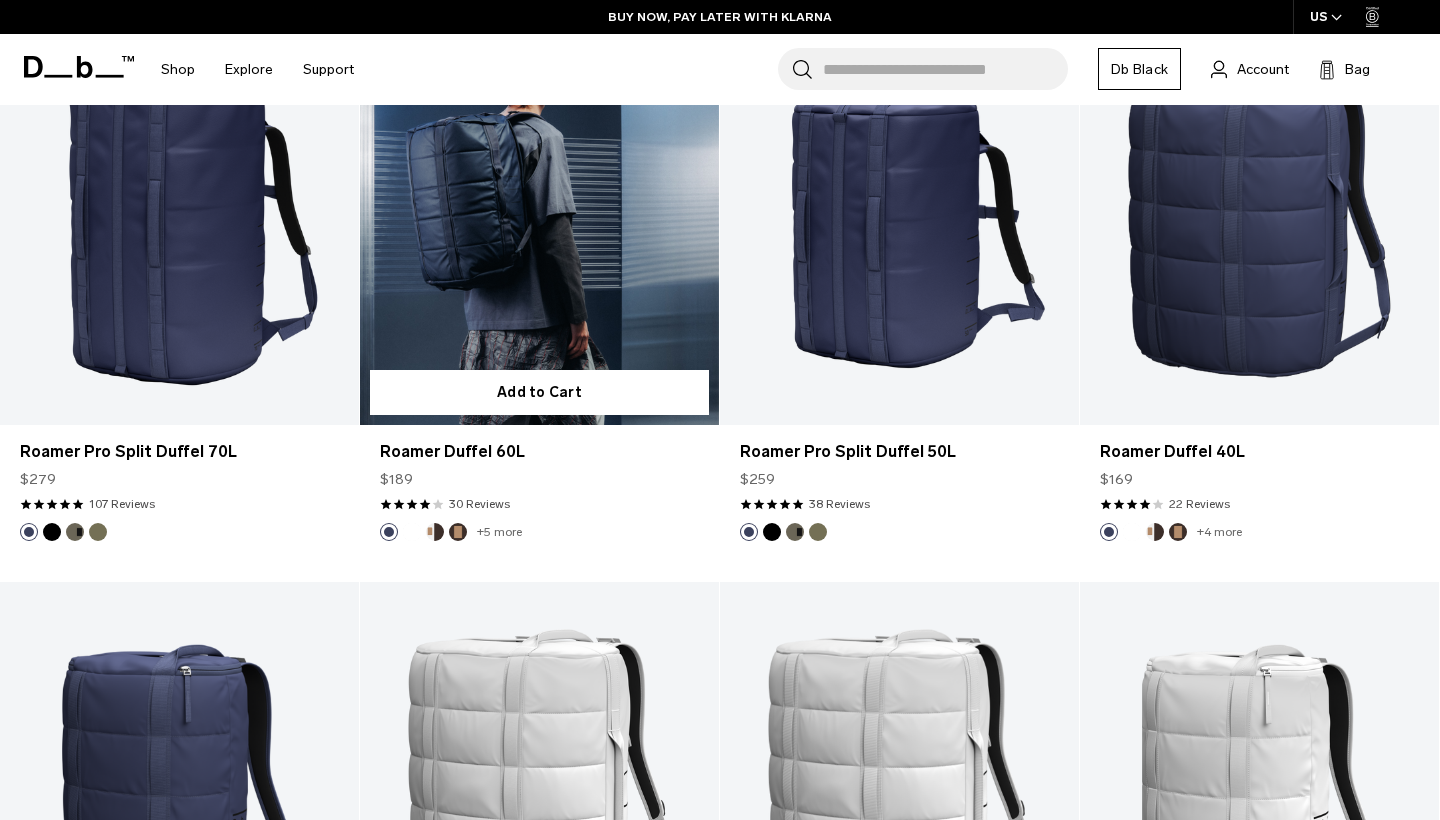 scroll, scrollTop: 5193, scrollLeft: 0, axis: vertical 